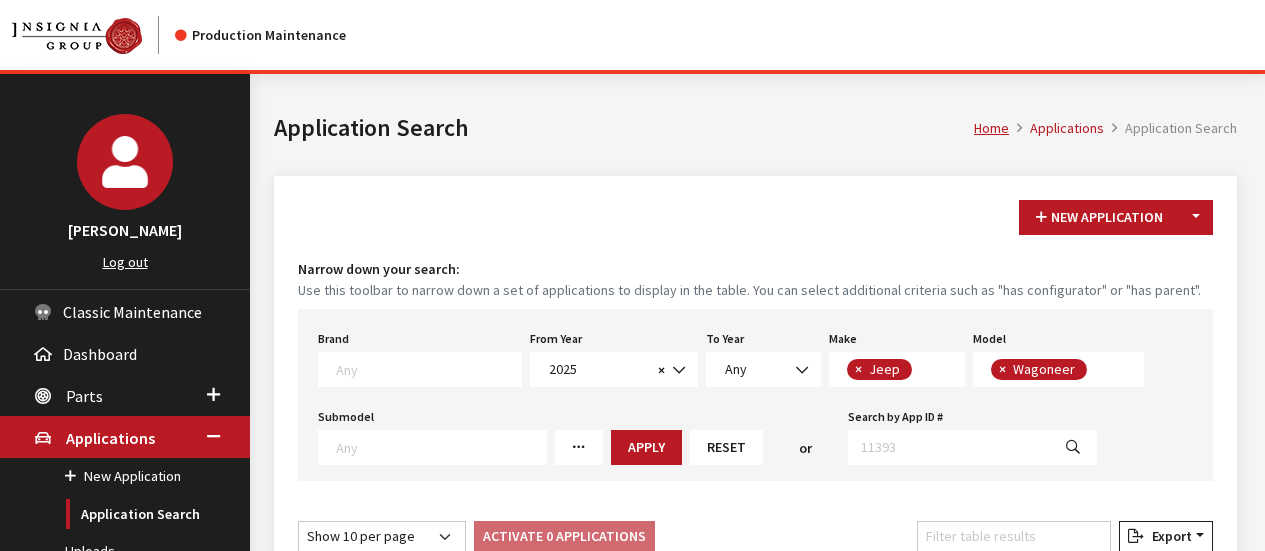 scroll, scrollTop: 444, scrollLeft: 0, axis: vertical 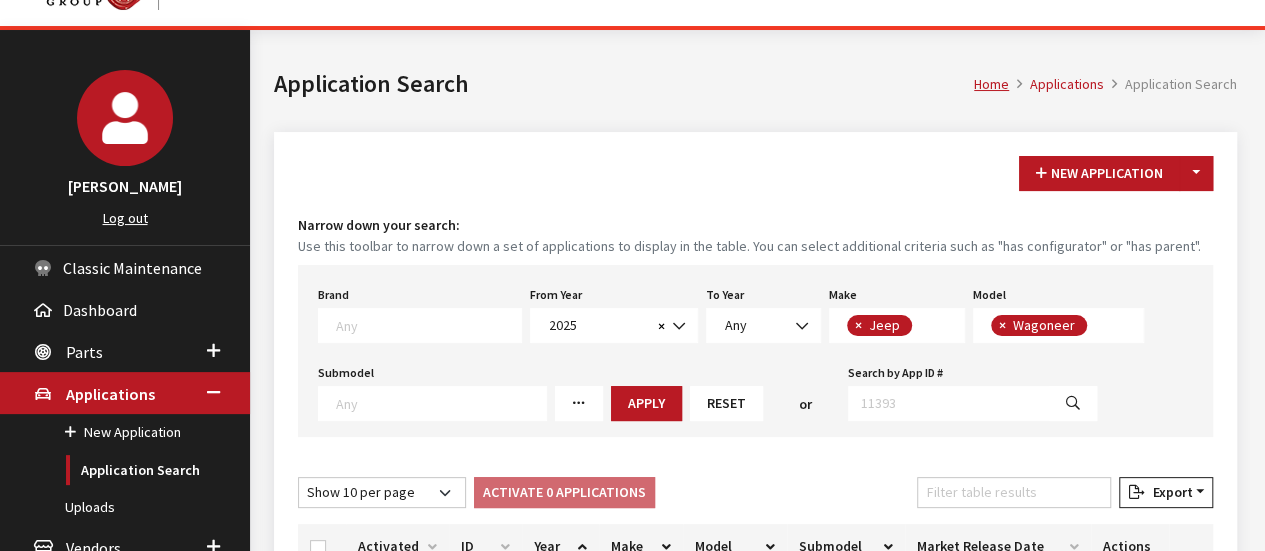 click on "Reset" at bounding box center (726, 403) 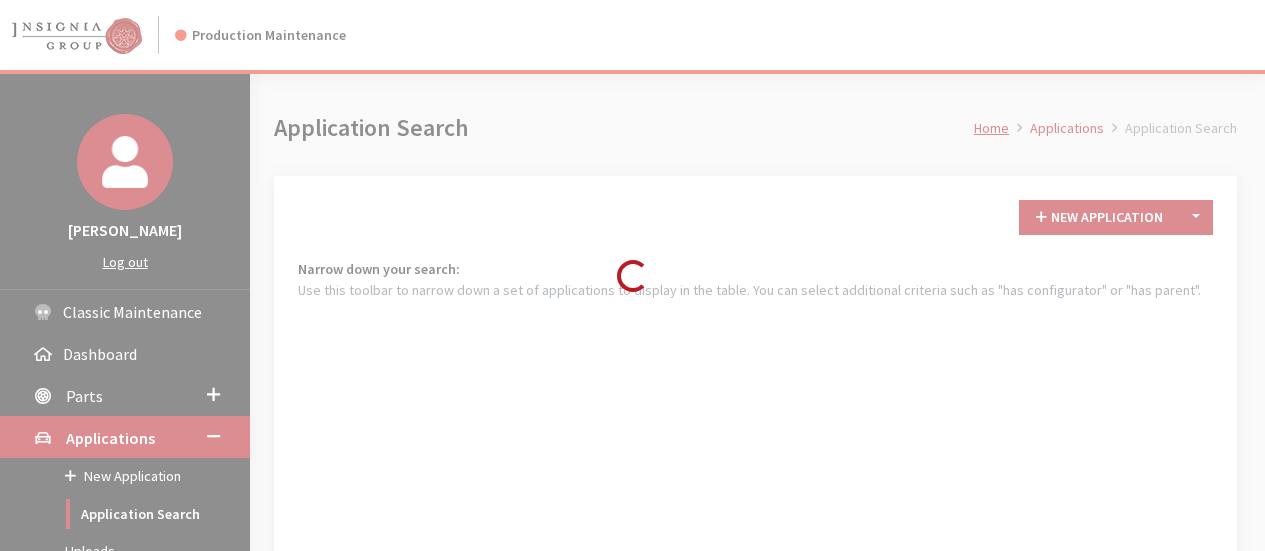 scroll, scrollTop: 0, scrollLeft: 0, axis: both 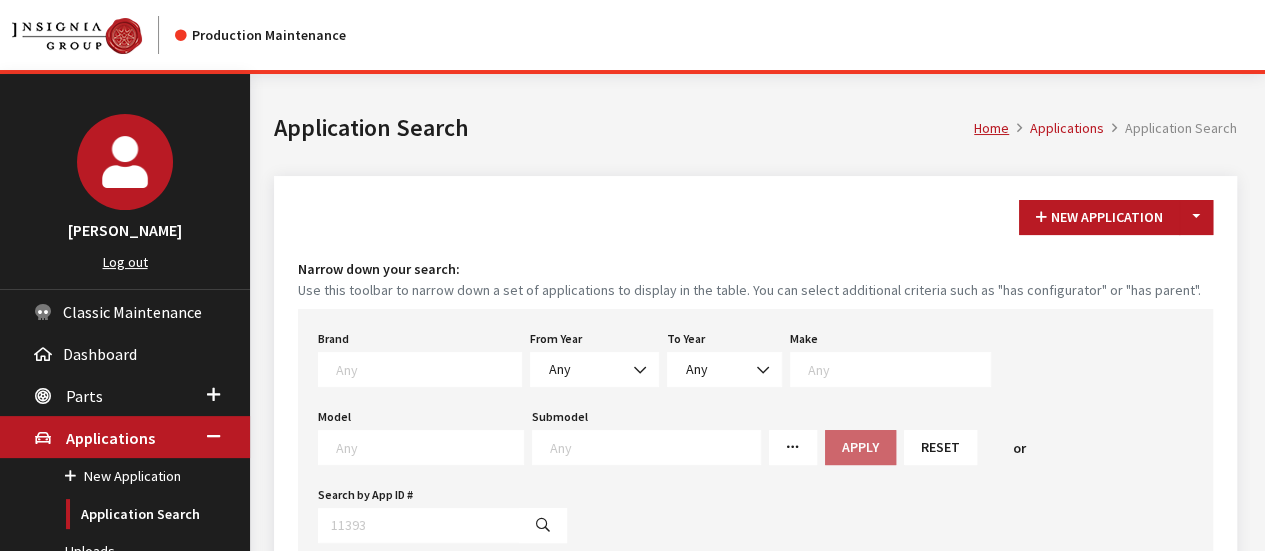 click on "From Year
Any
2026
2025
2024
2023
2022
2021
2020
2019
2018
2017
2016
2015
2014
2013
2012
2011
2010
2009
2008
2007
2006
2005
2004
2003
2002
2001
2000
1999
1998
1997
1996
1995
1994
1993
1992
1991
1990
1989
Any" at bounding box center (594, 356) 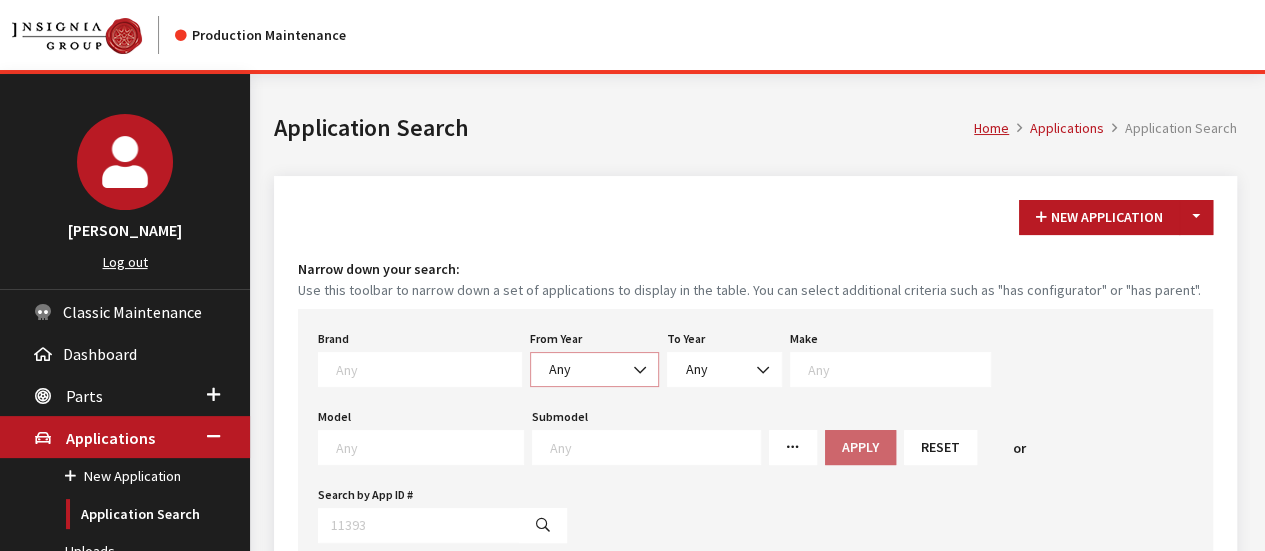 click on "Any" at bounding box center [594, 369] 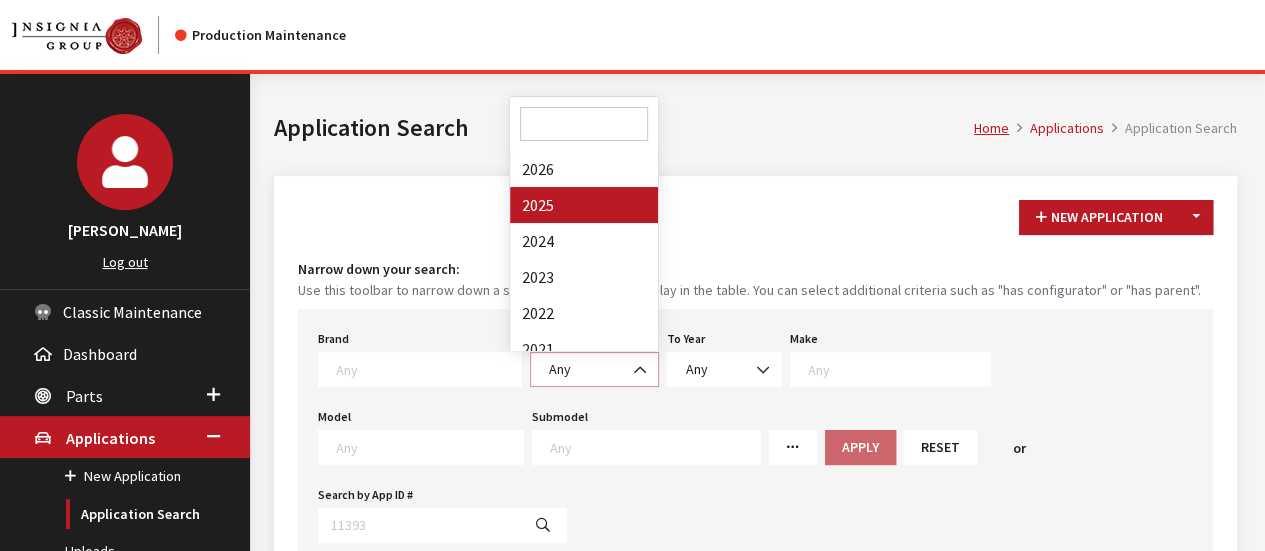select on "2025" 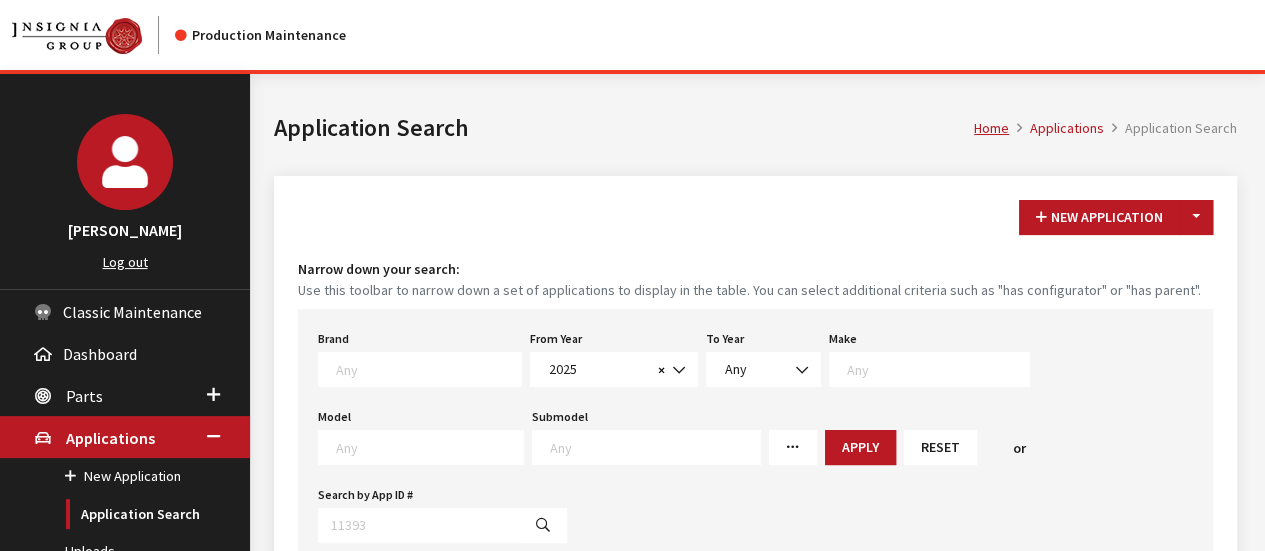 click at bounding box center (938, 369) 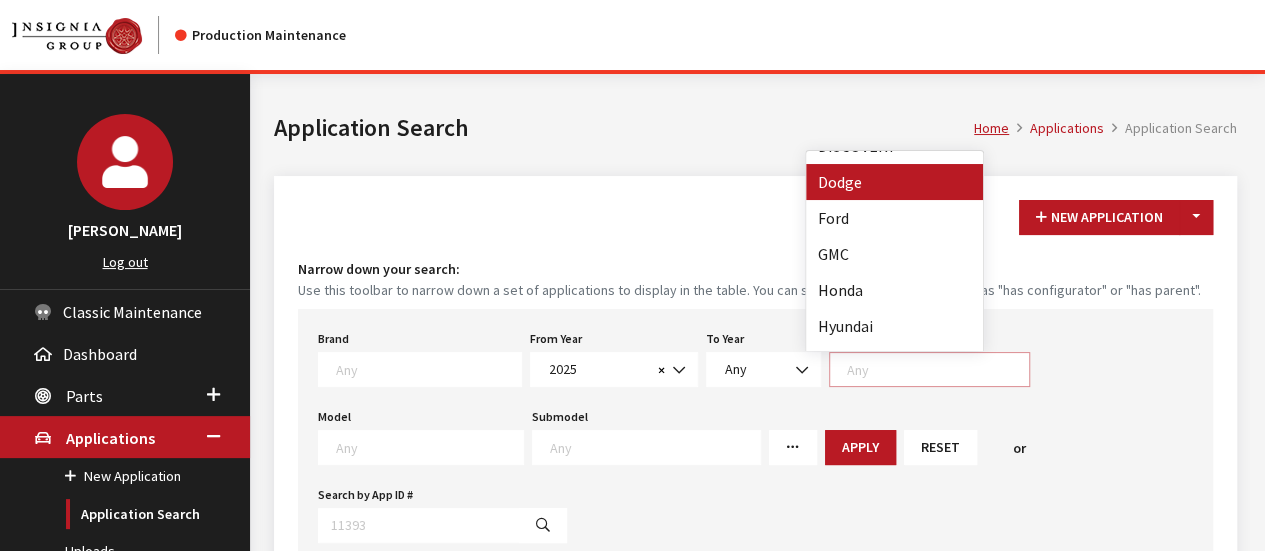 scroll, scrollTop: 500, scrollLeft: 0, axis: vertical 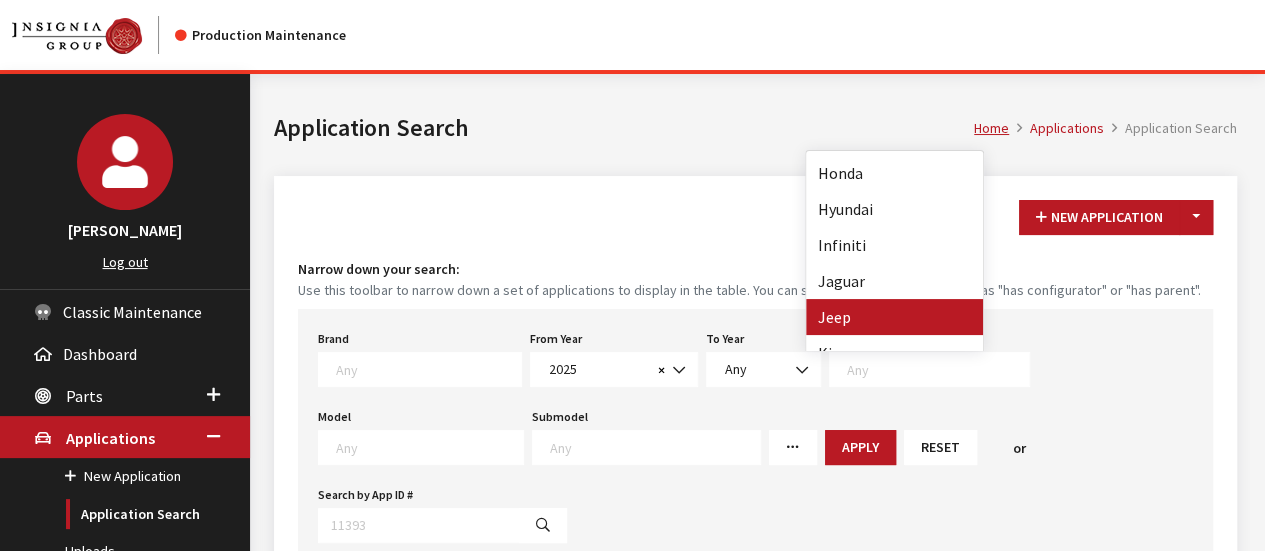 select on "16" 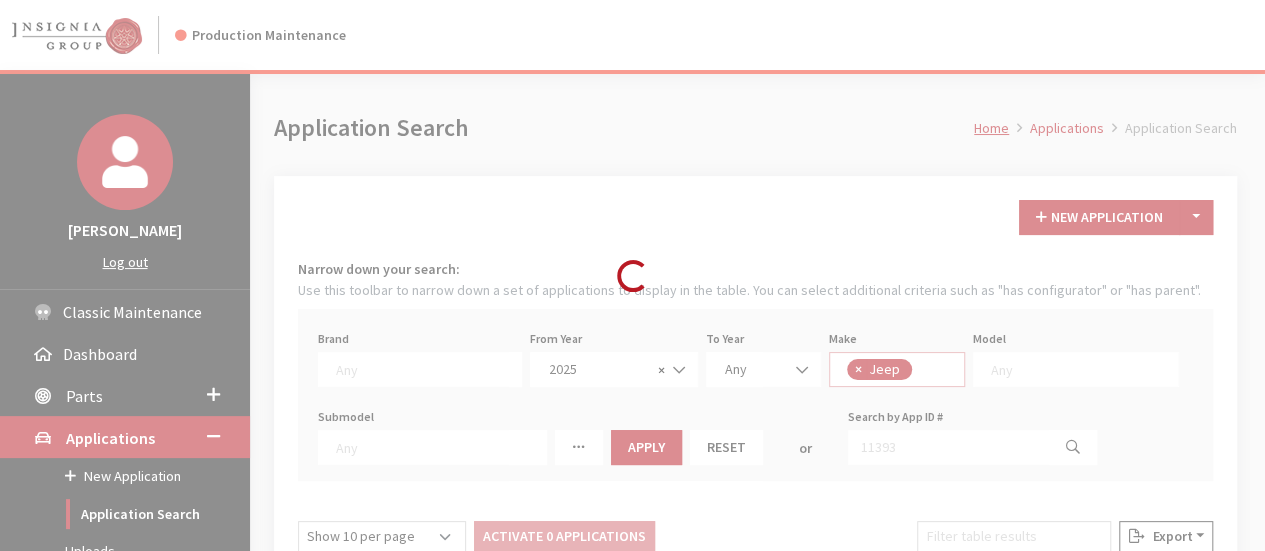 scroll, scrollTop: 1, scrollLeft: 0, axis: vertical 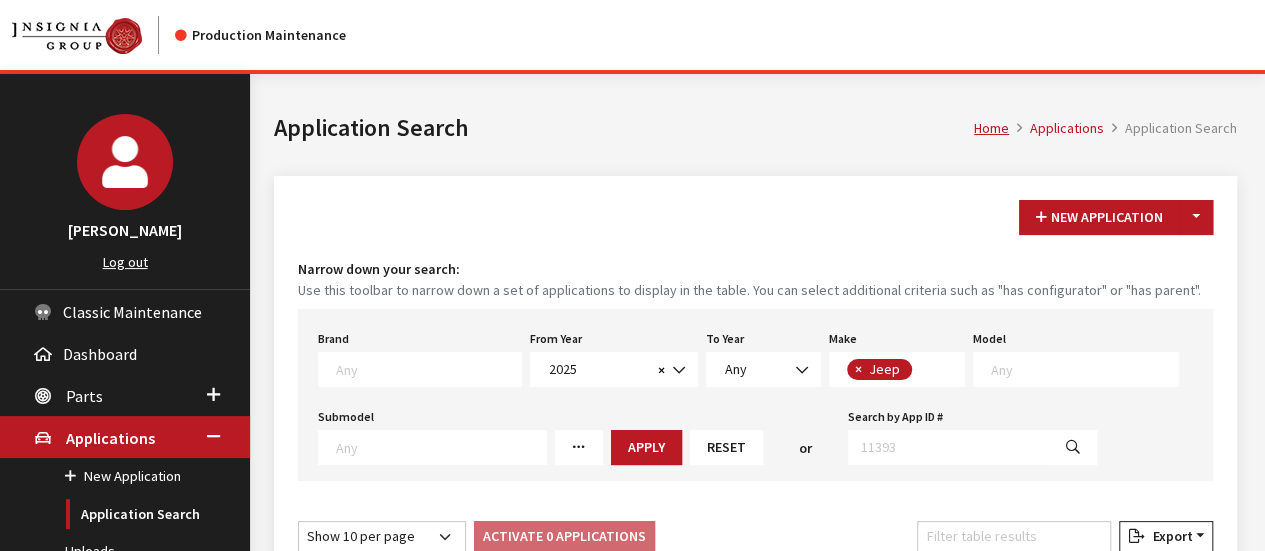 click at bounding box center [1084, 369] 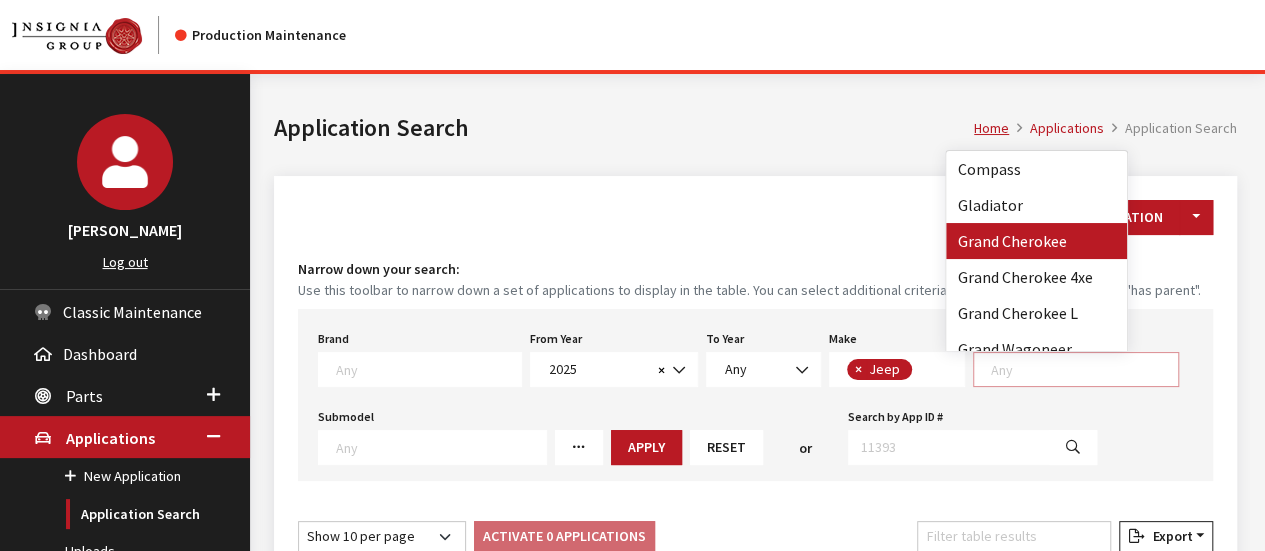 scroll, scrollTop: 138, scrollLeft: 0, axis: vertical 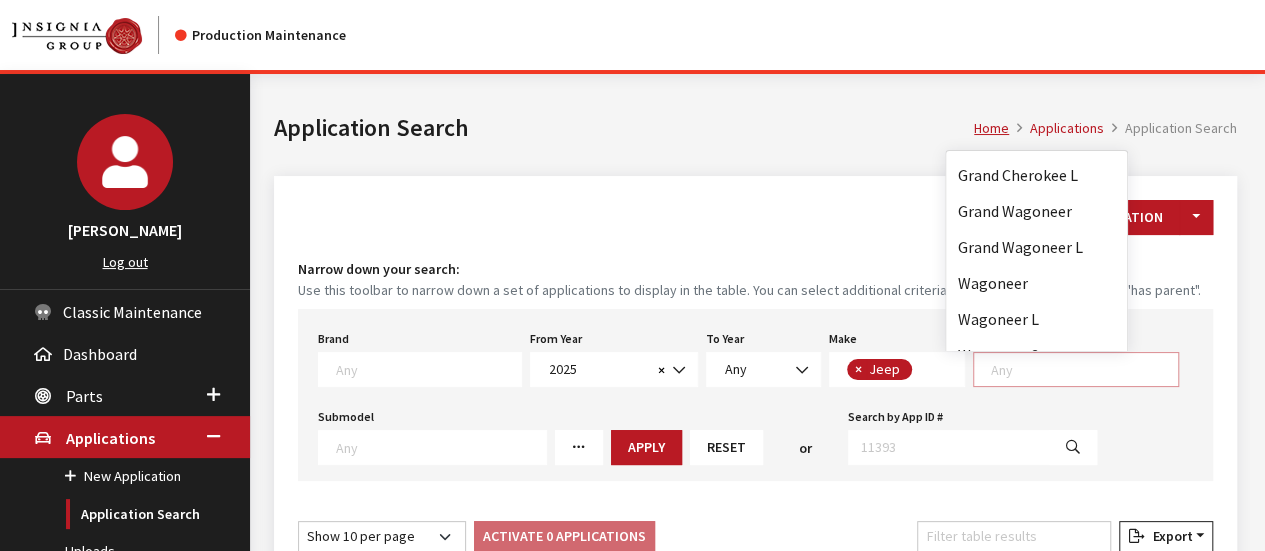 select on "1409" 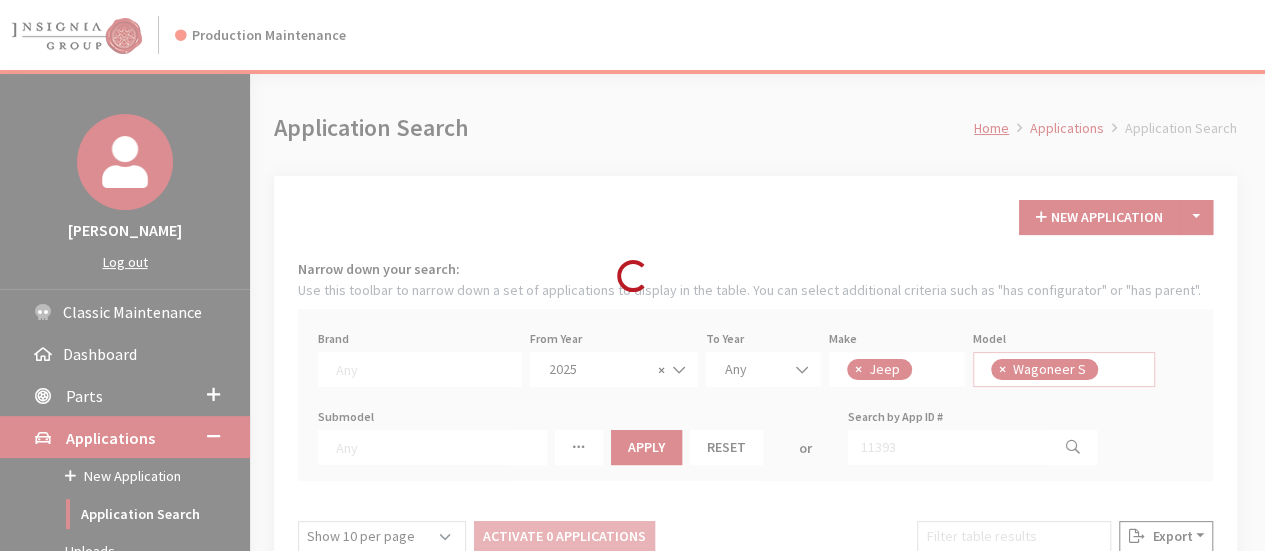 scroll, scrollTop: 1, scrollLeft: 0, axis: vertical 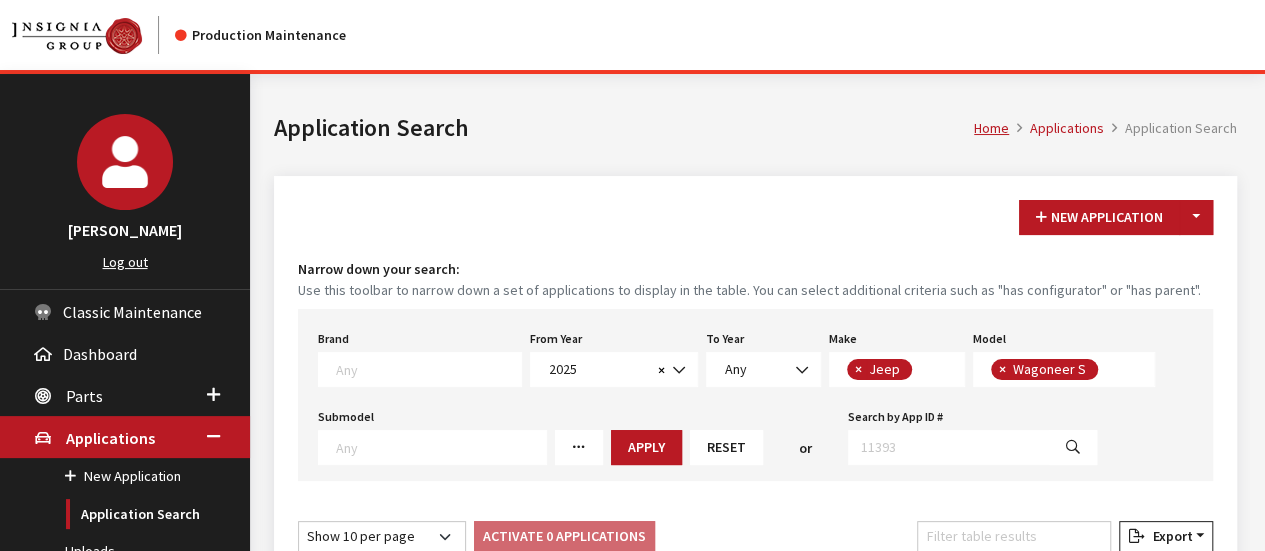 drag, startPoint x: 1030, startPoint y: 243, endPoint x: 1128, endPoint y: 330, distance: 131.04579 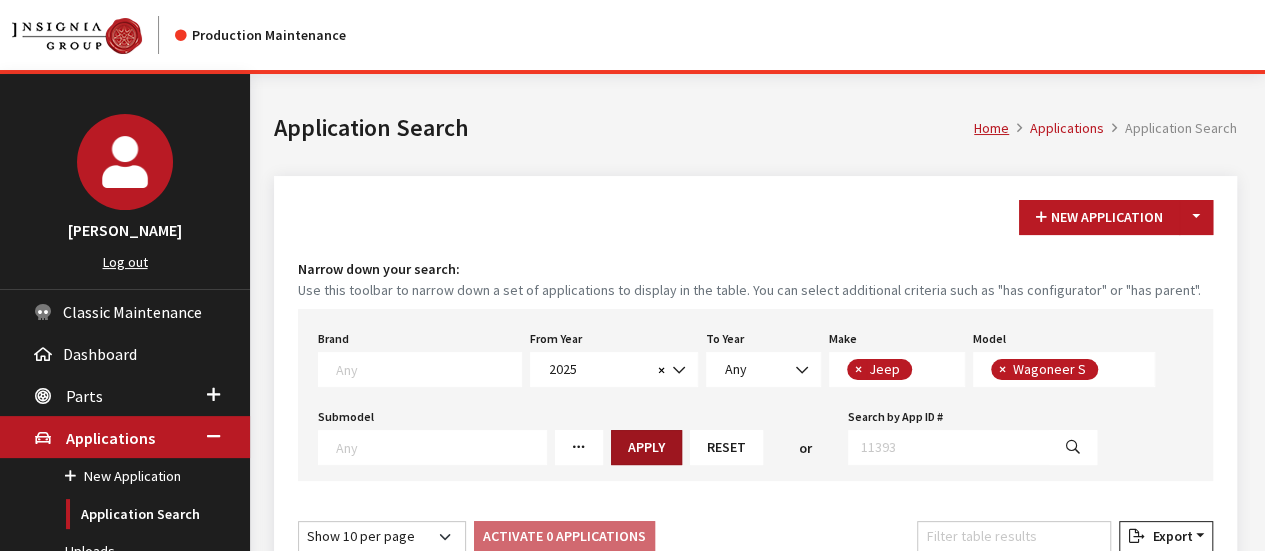 click on "Apply" at bounding box center (646, 447) 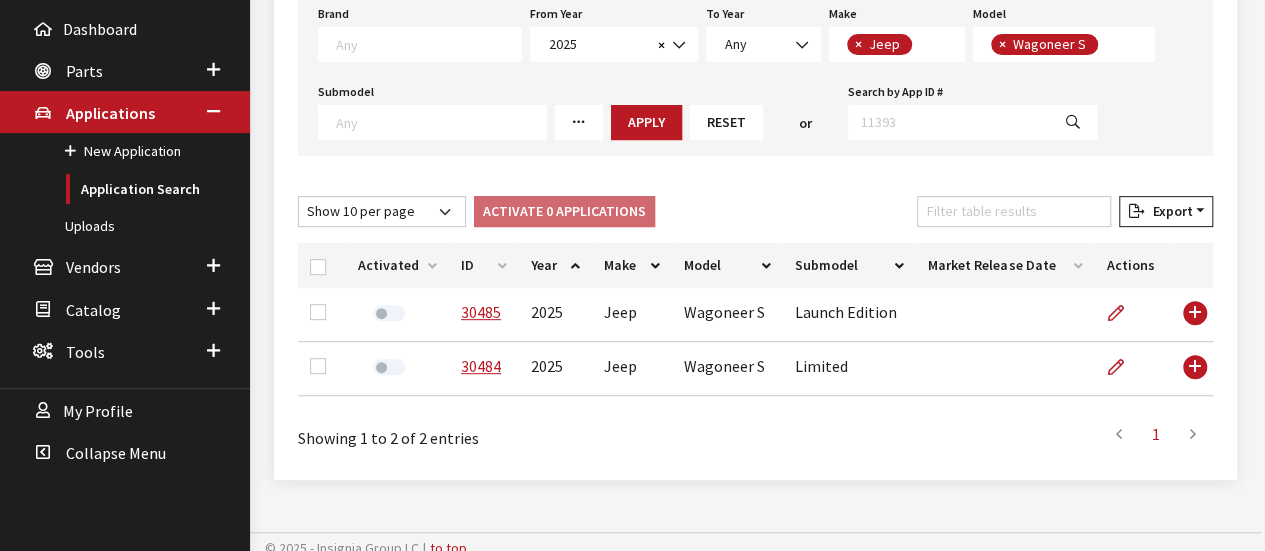 scroll, scrollTop: 336, scrollLeft: 0, axis: vertical 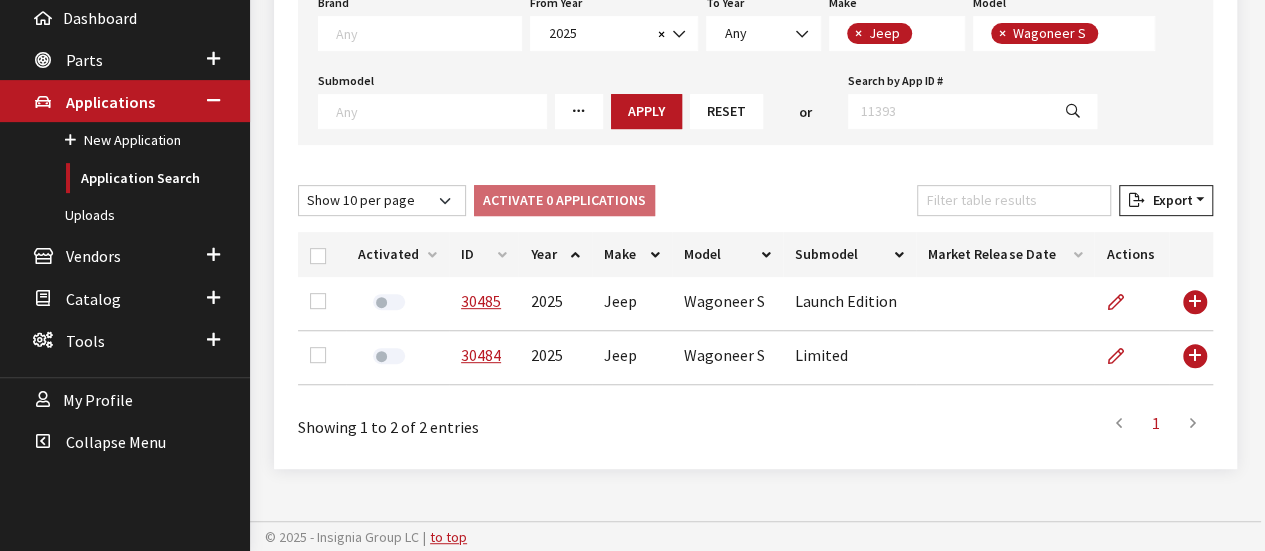 click on "Activated" at bounding box center (397, 254) 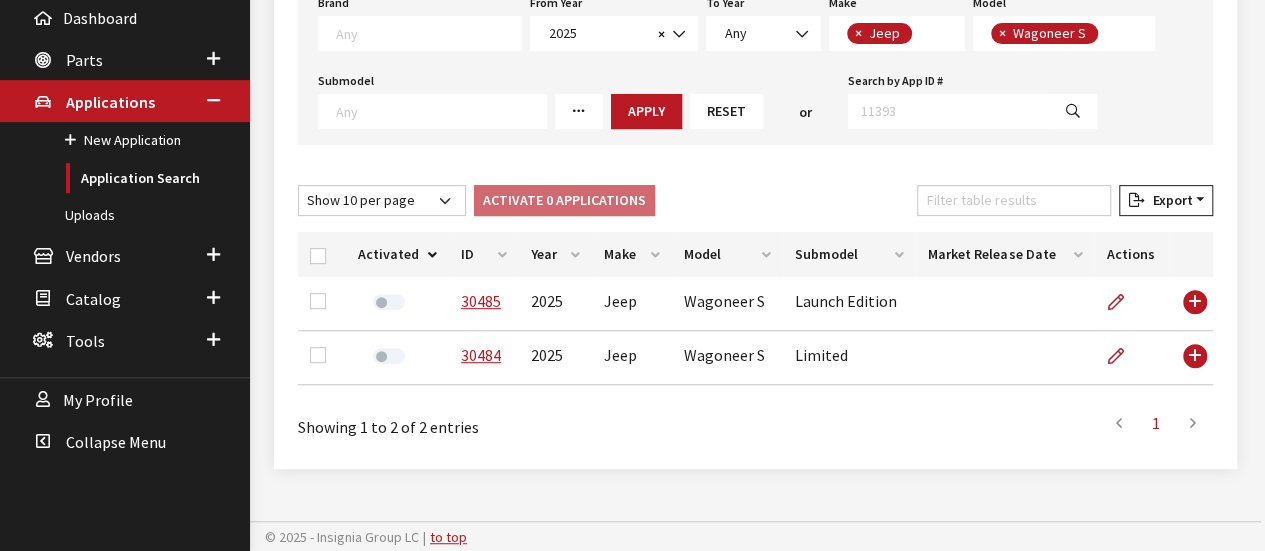 click on "ID" at bounding box center [483, 254] 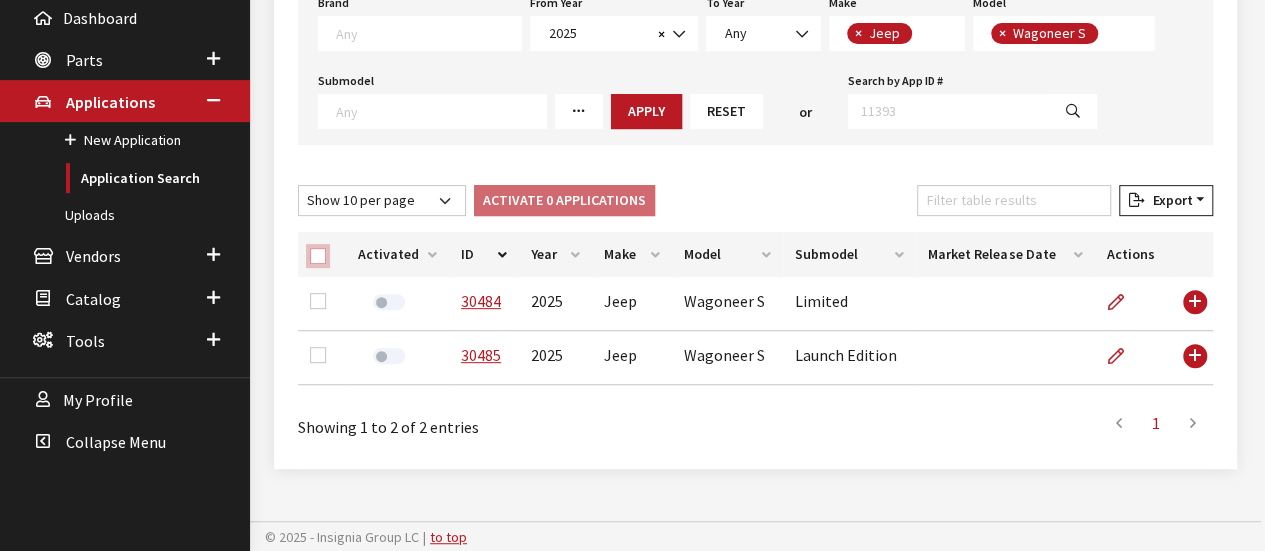 click at bounding box center [318, 256] 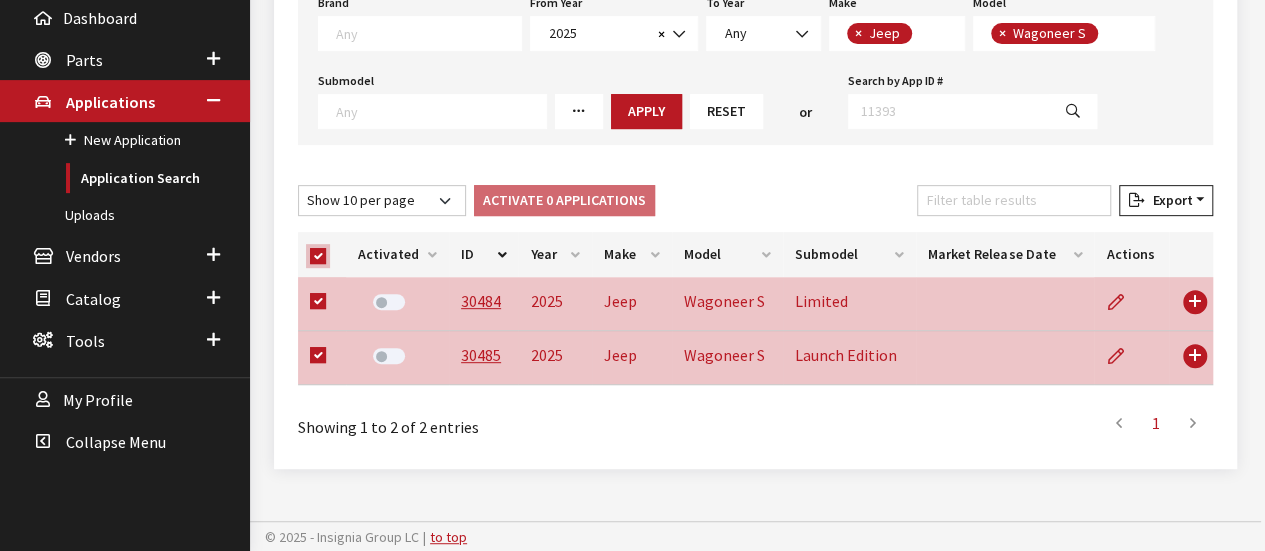 checkbox on "true" 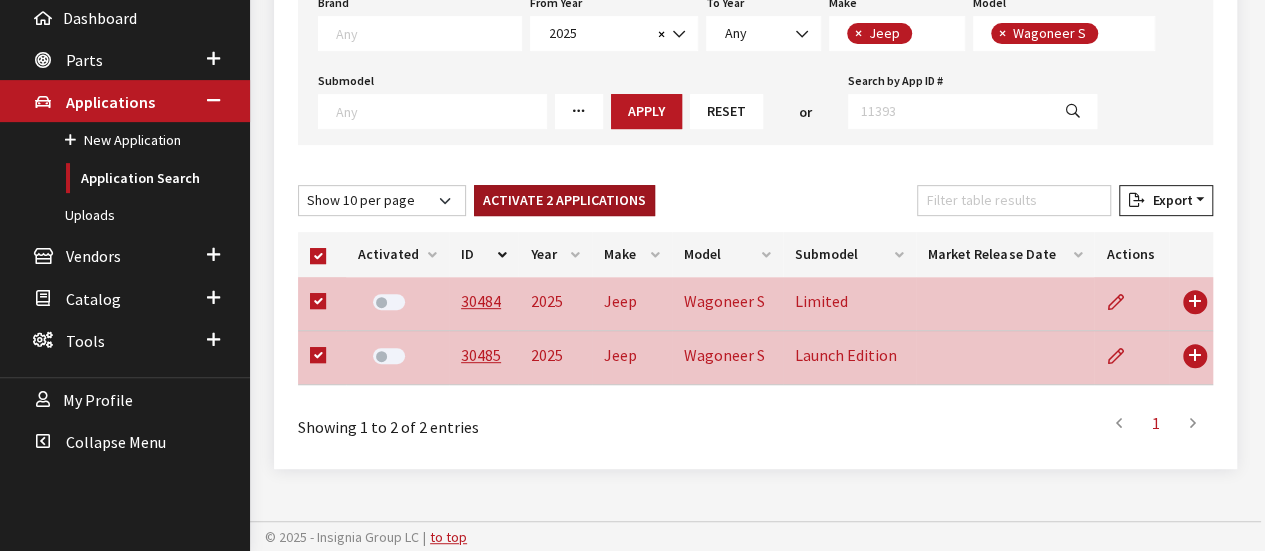 click on "Activate 2 Applications" at bounding box center (564, 200) 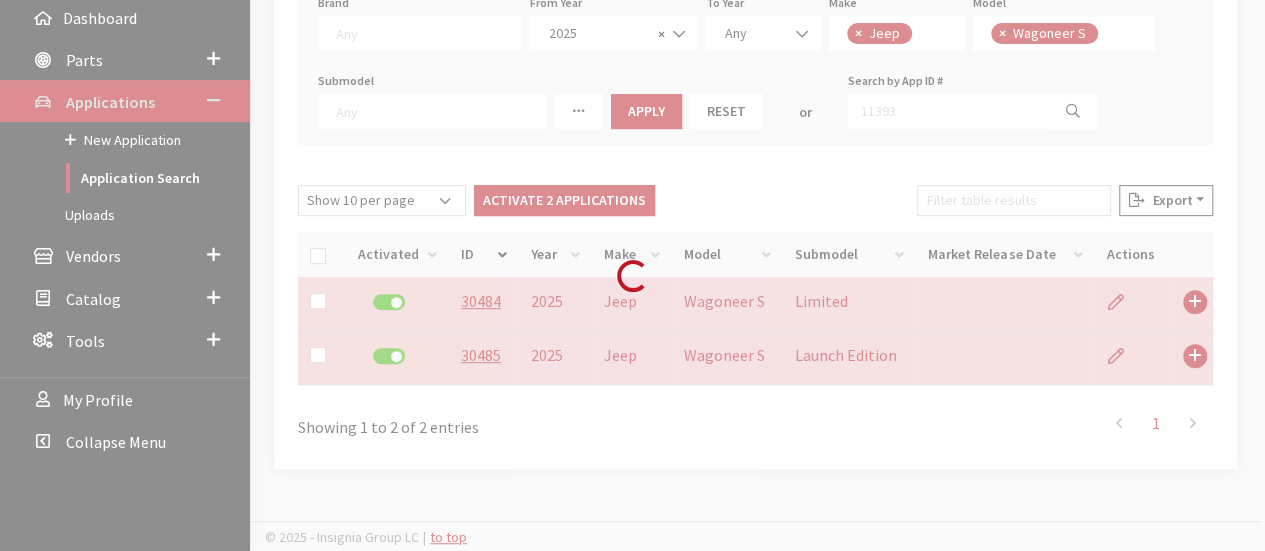 checkbox on "false" 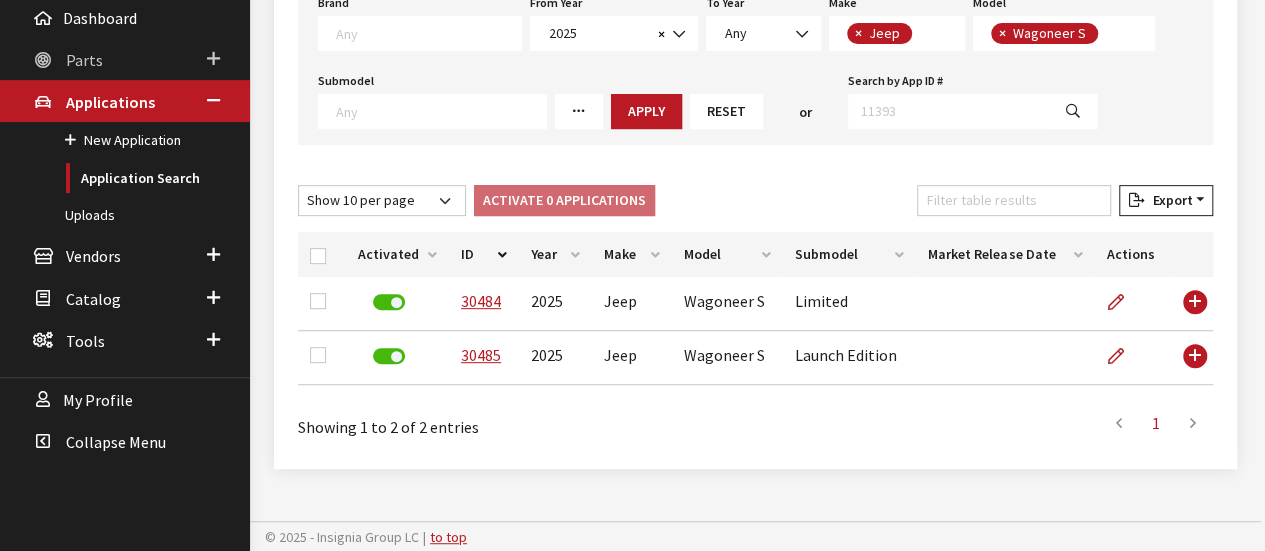 click on "Parts" at bounding box center (125, 59) 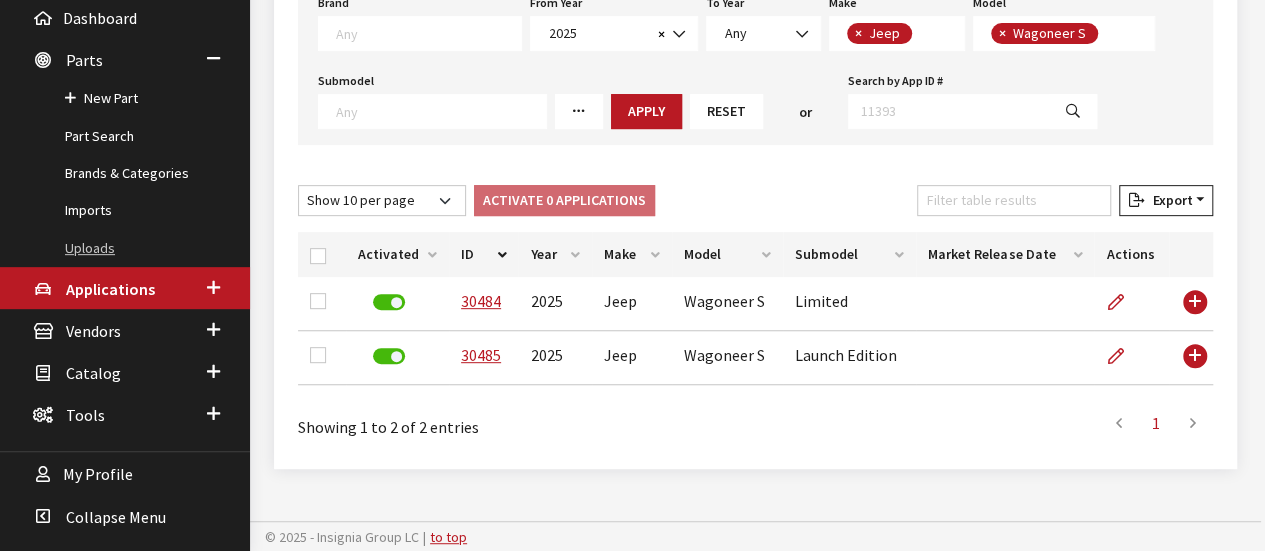 click on "Uploads" at bounding box center (125, 248) 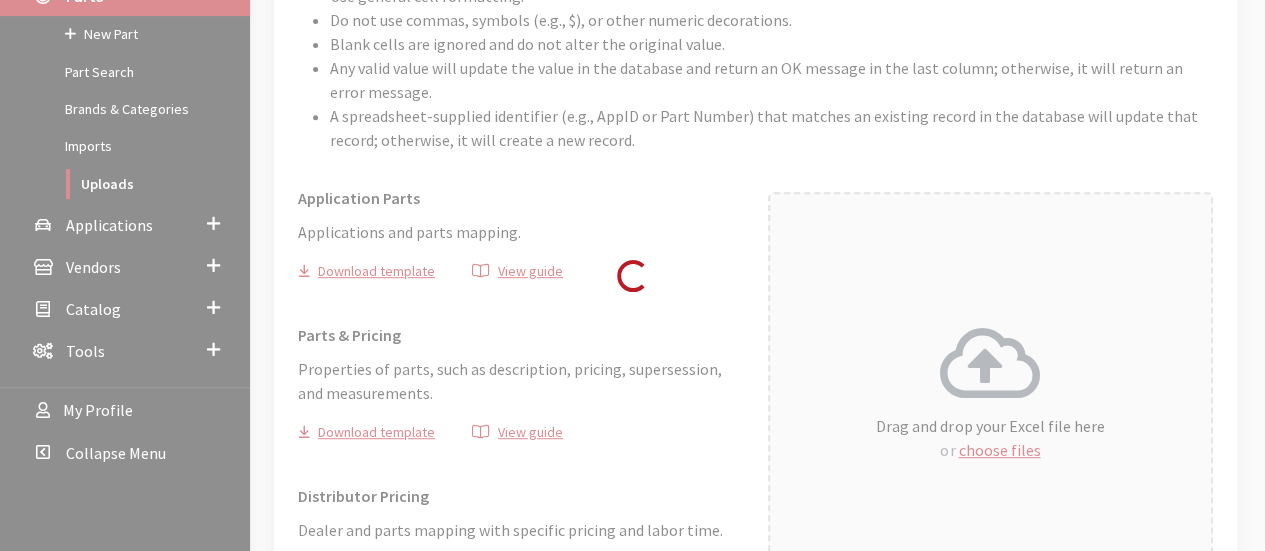 scroll, scrollTop: 400, scrollLeft: 0, axis: vertical 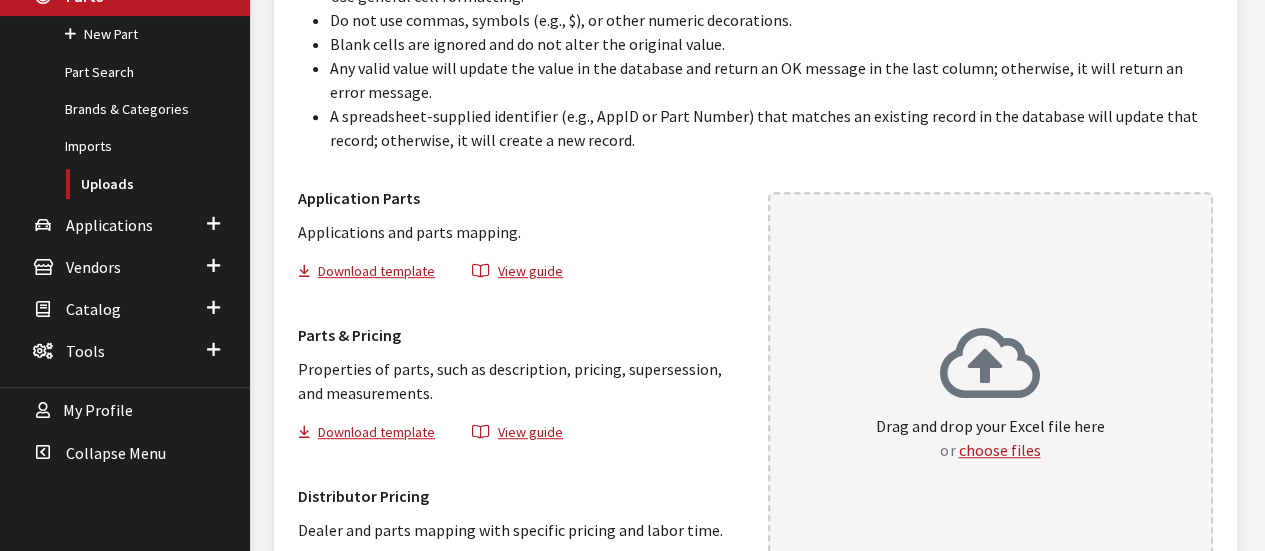 click on "Drag and drop your Excel file here
or
choose files" at bounding box center (991, 401) 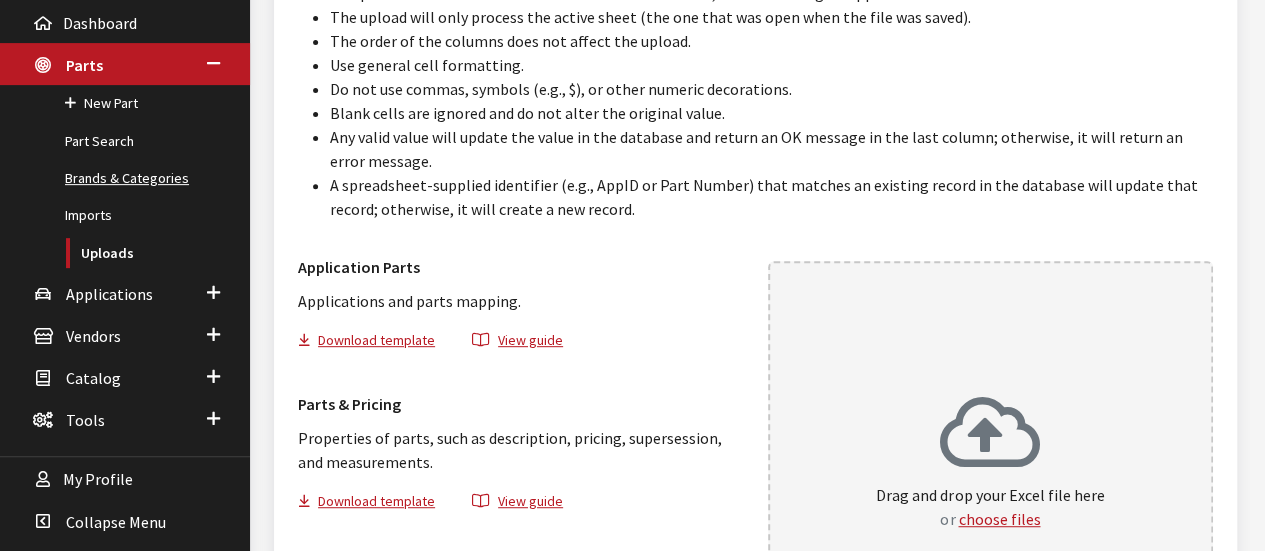 scroll, scrollTop: 300, scrollLeft: 0, axis: vertical 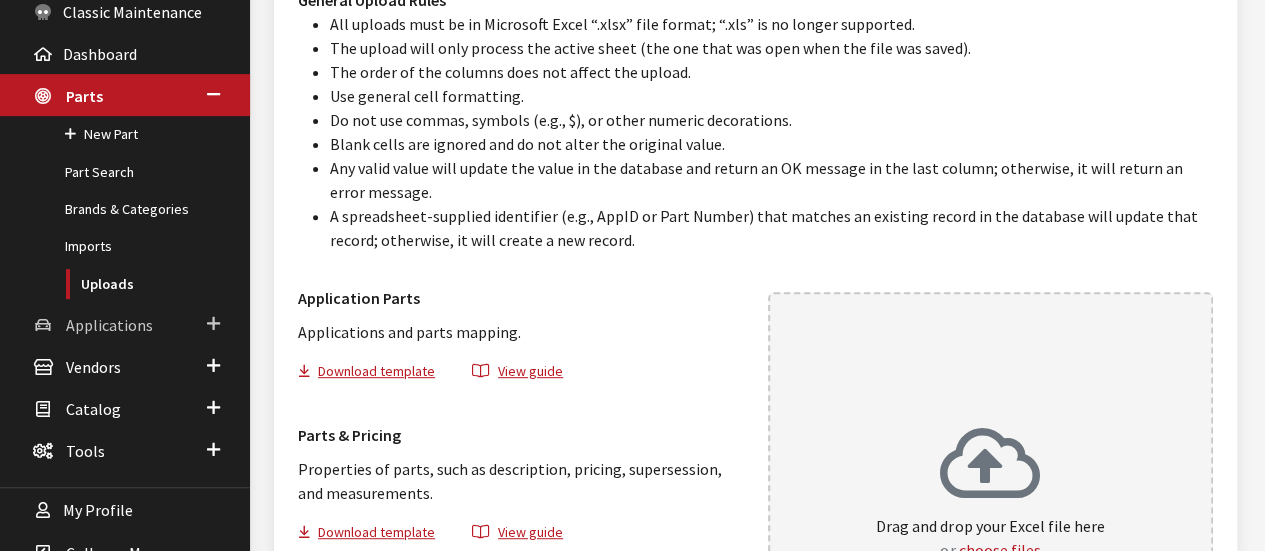 click on "Applications" at bounding box center (109, 325) 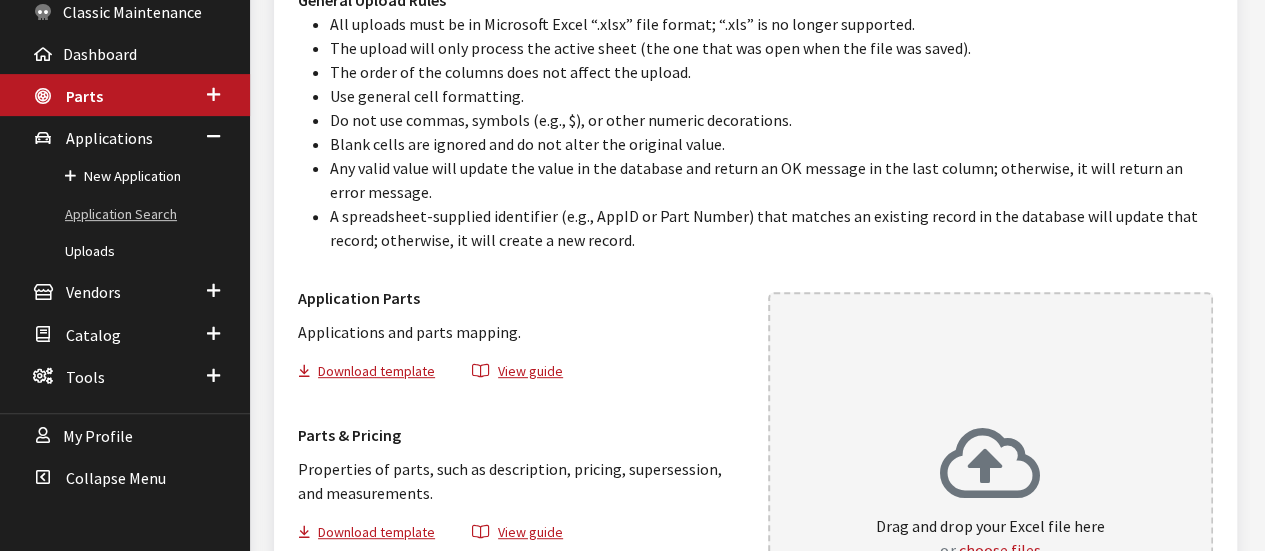 click on "Application Search" at bounding box center [125, 214] 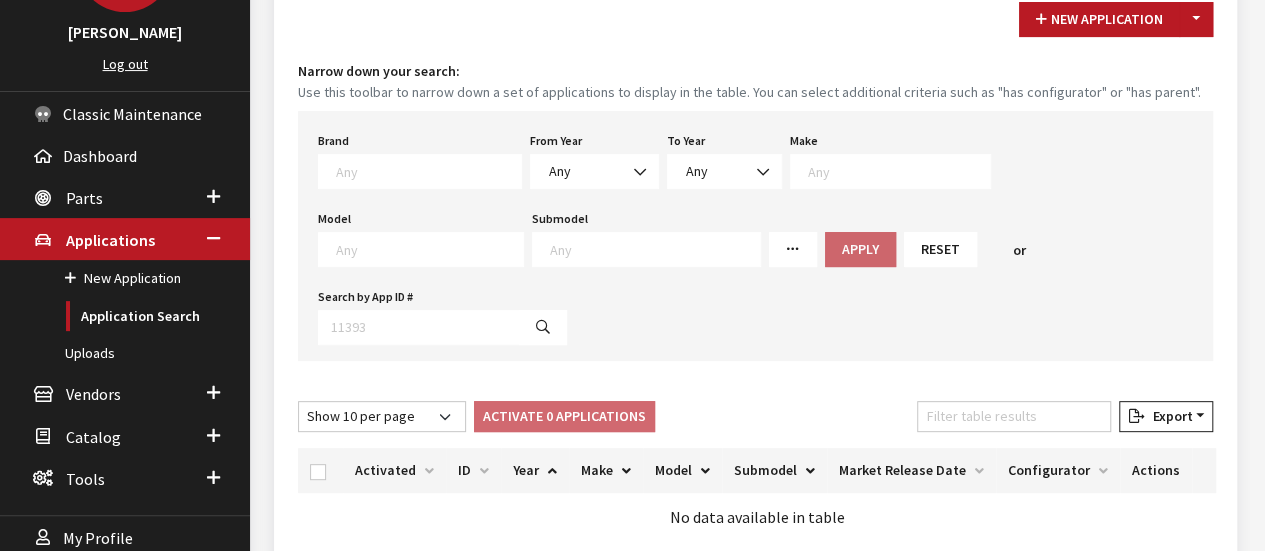 scroll, scrollTop: 200, scrollLeft: 0, axis: vertical 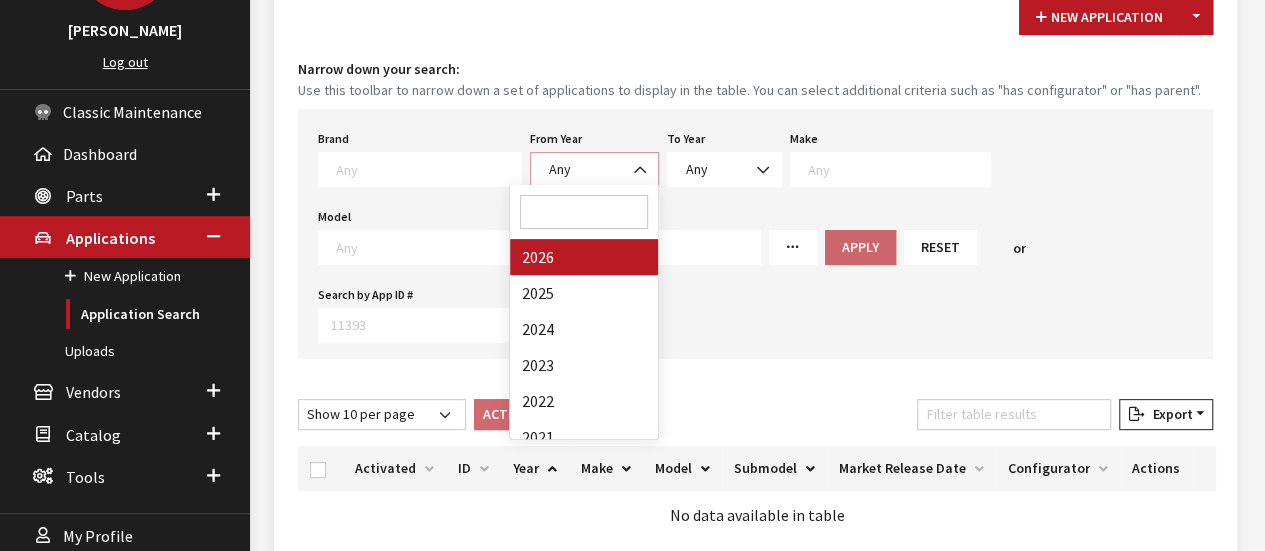 click on "Any" at bounding box center (594, 169) 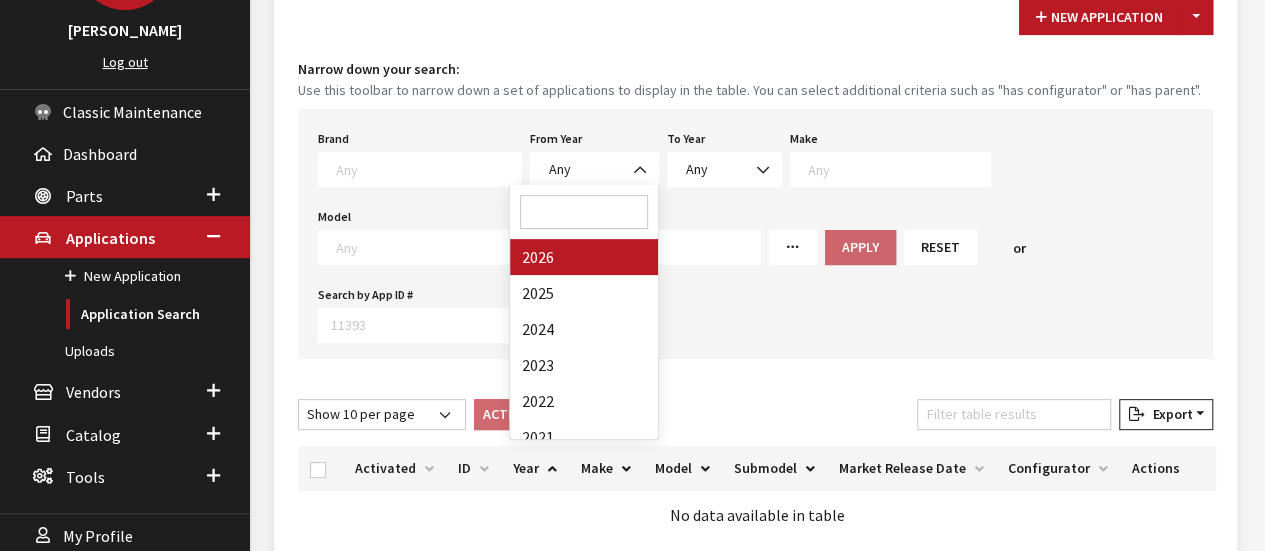 click on "Loading..." at bounding box center (0, 0) 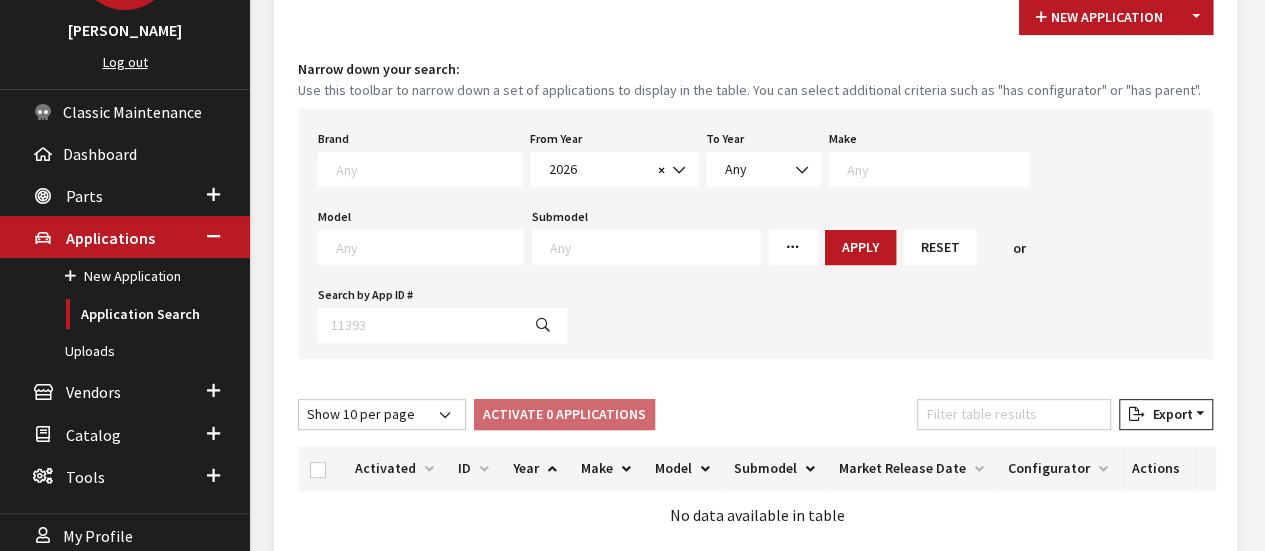 click at bounding box center [938, 169] 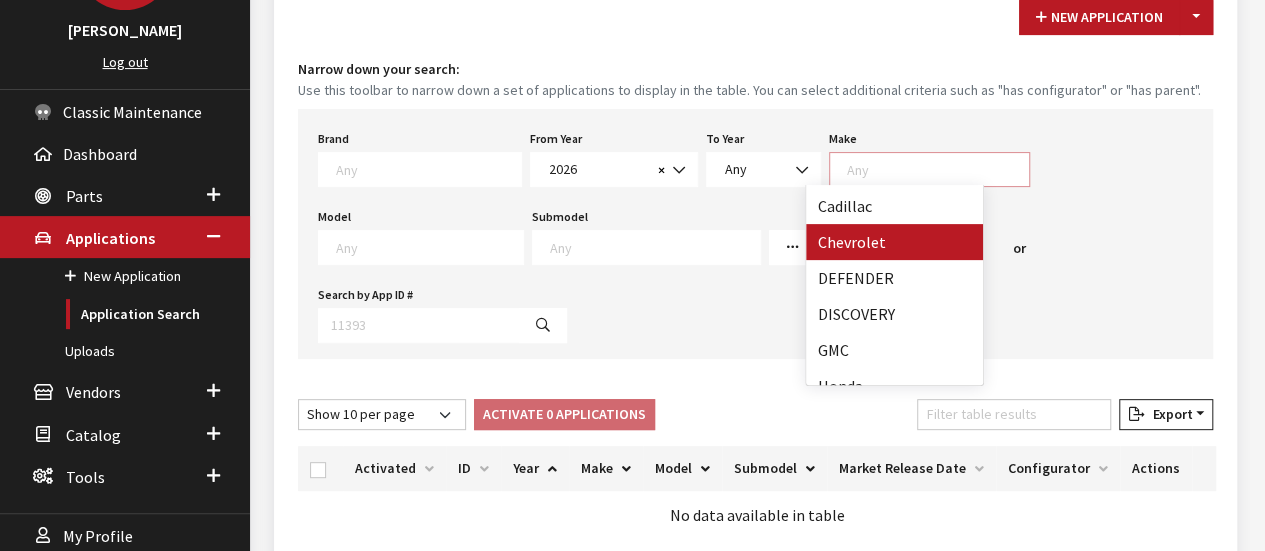 scroll, scrollTop: 100, scrollLeft: 0, axis: vertical 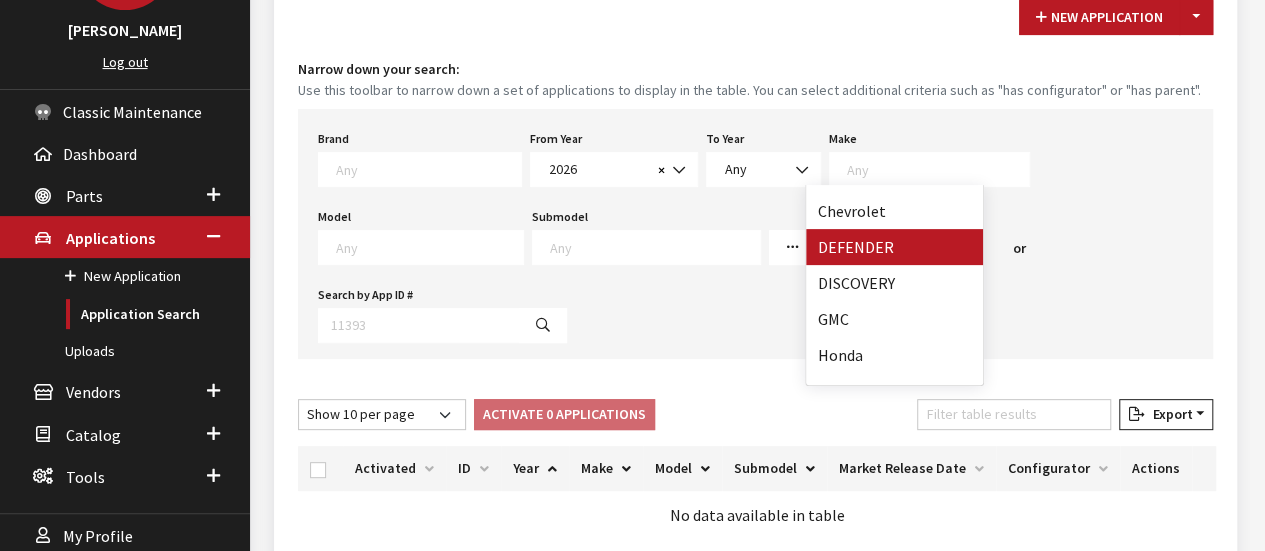 select on "64" 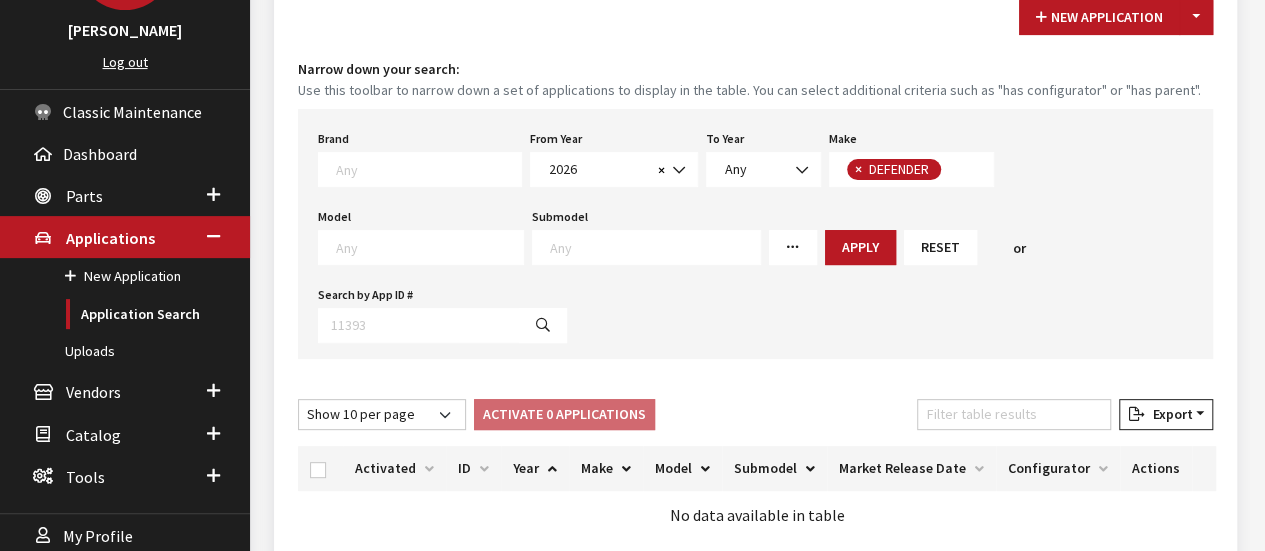 click at bounding box center (429, 247) 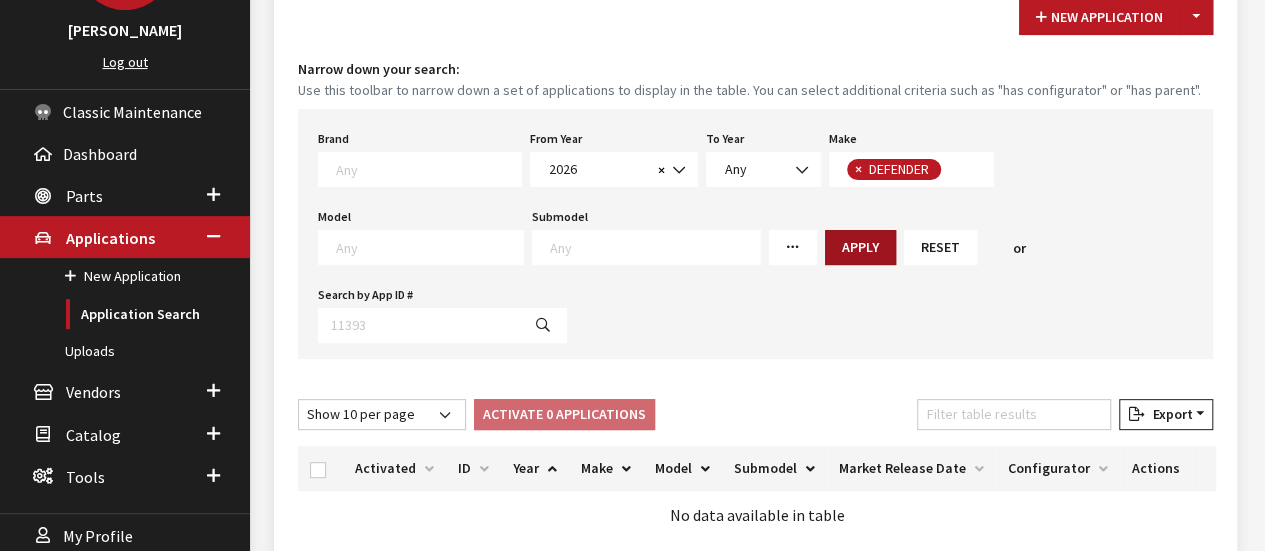 click on "Apply" at bounding box center [860, 247] 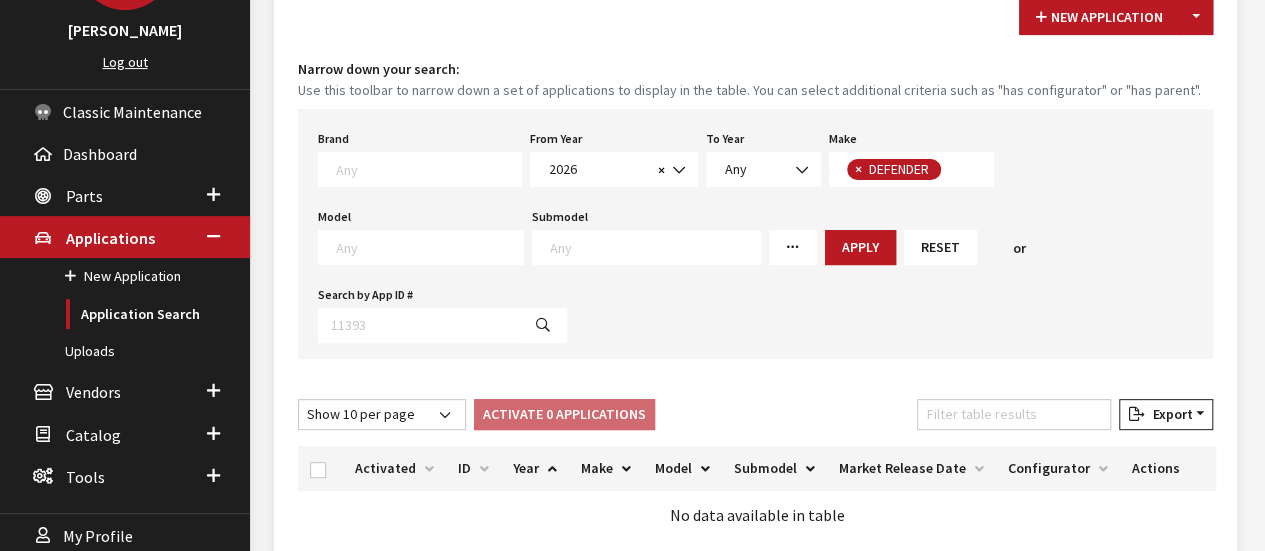 scroll, scrollTop: 1, scrollLeft: 0, axis: vertical 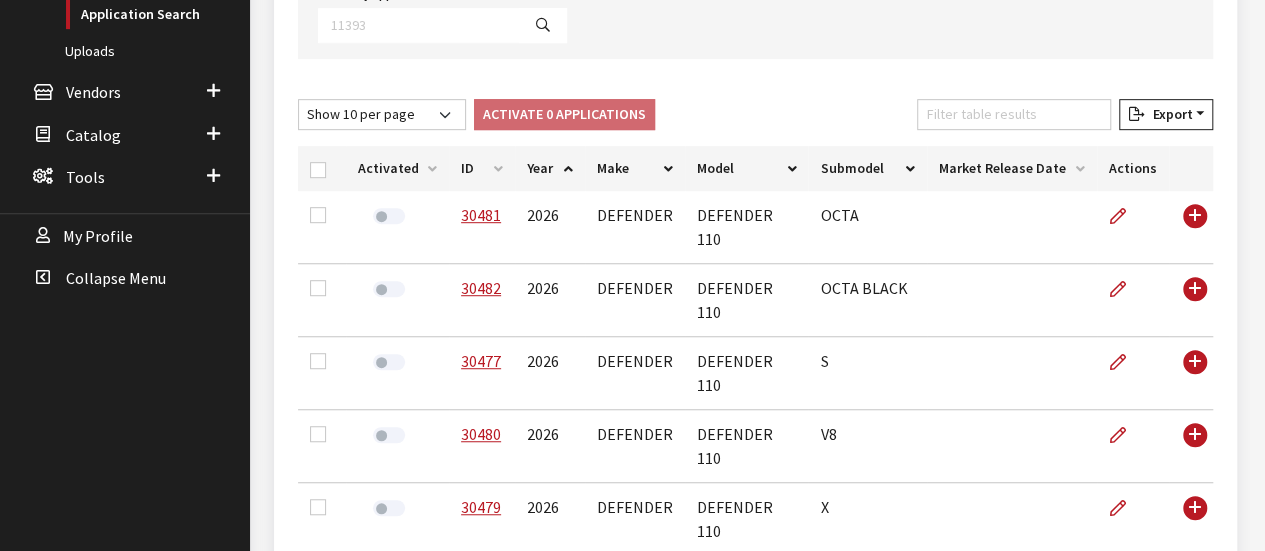 click on "ID" at bounding box center [482, 168] 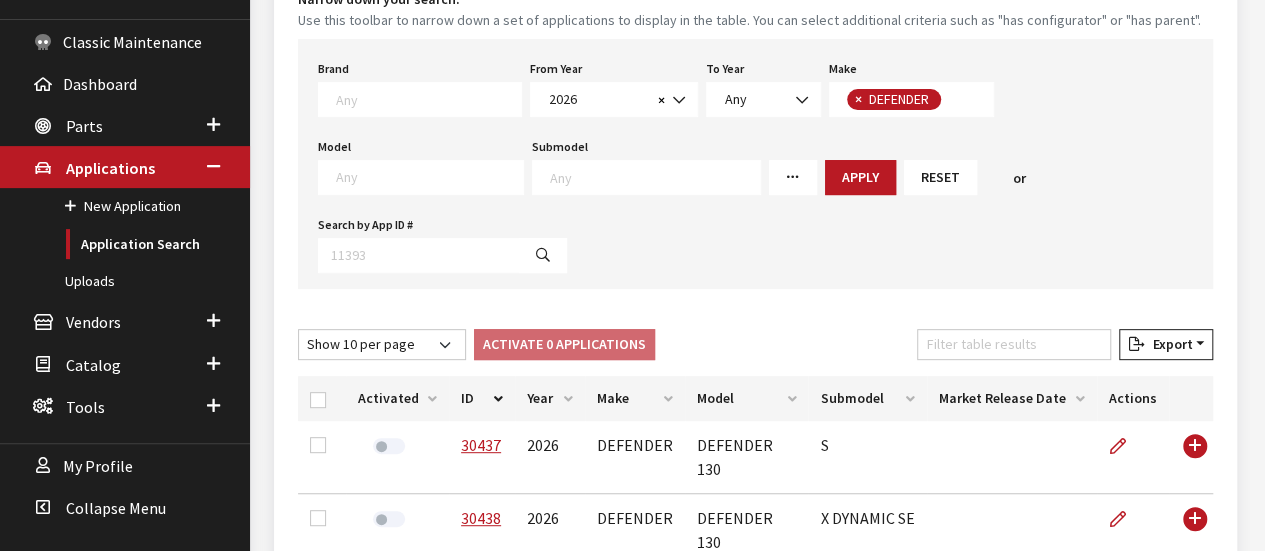 scroll, scrollTop: 270, scrollLeft: 0, axis: vertical 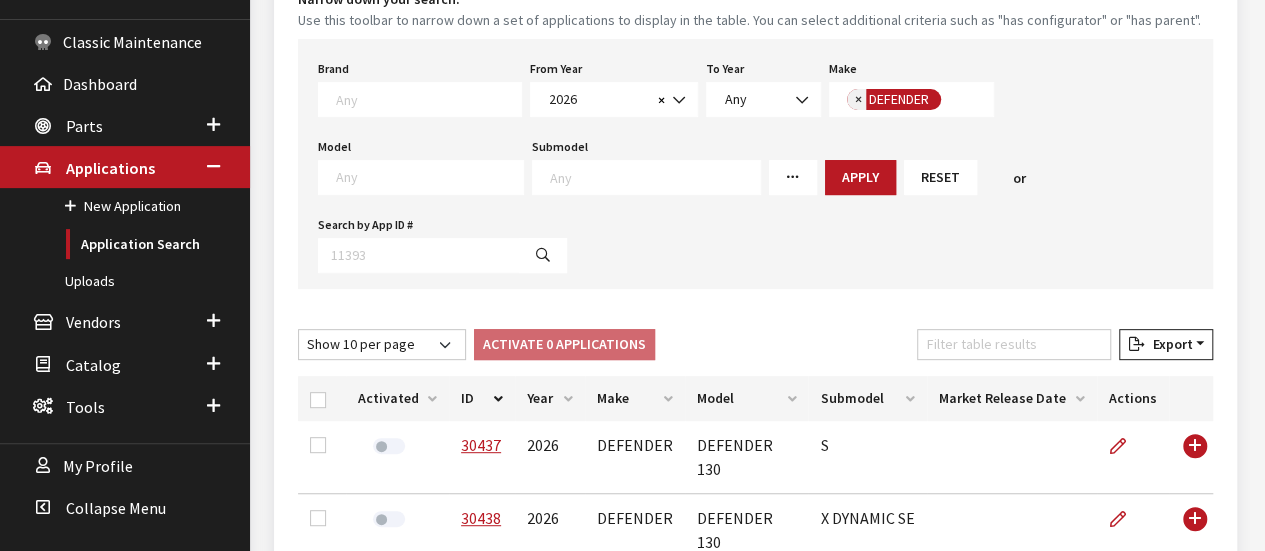 click on "×" at bounding box center (858, 99) 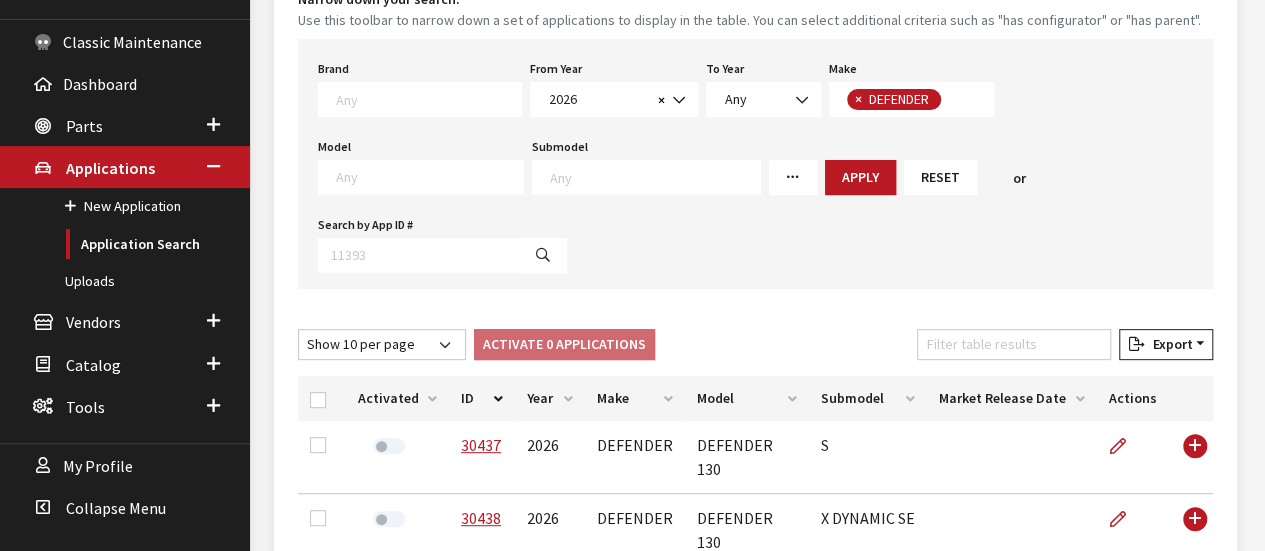 select 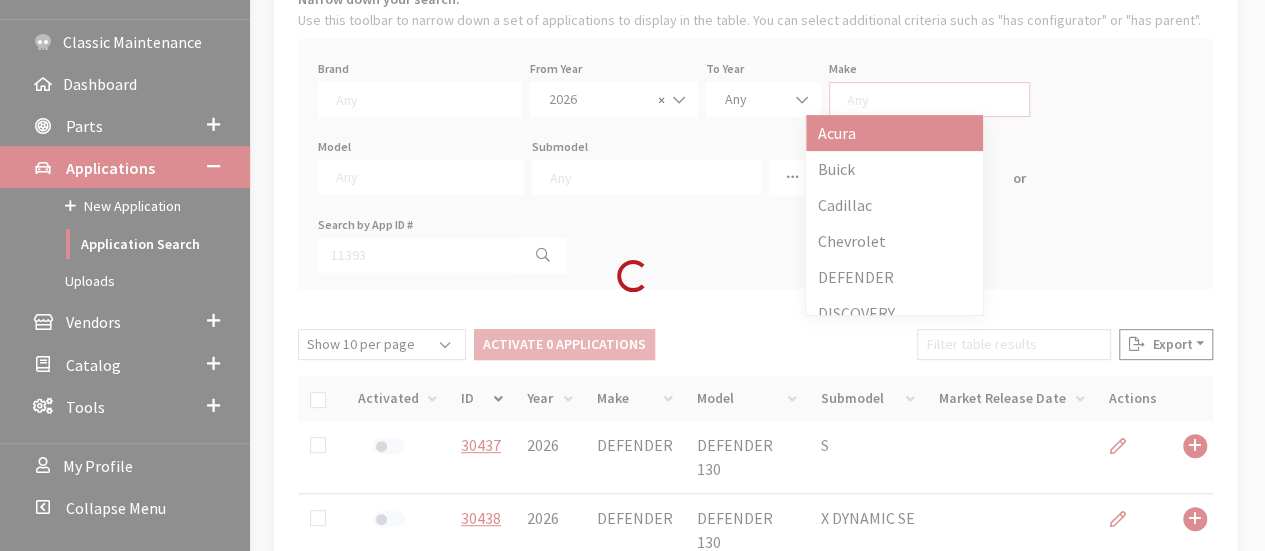 scroll, scrollTop: 1, scrollLeft: 0, axis: vertical 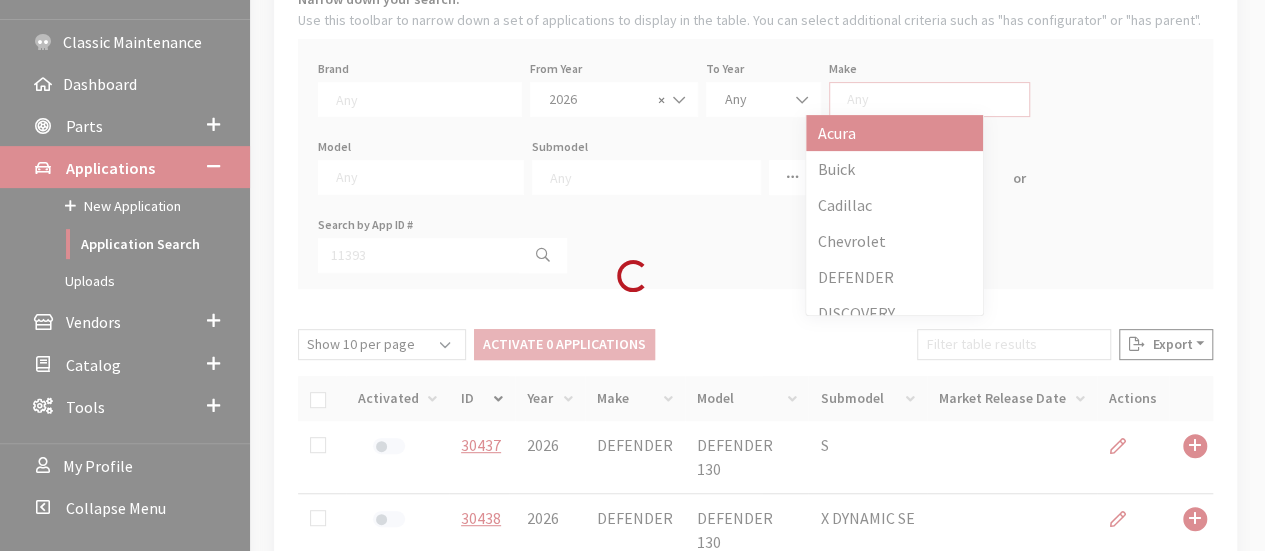 click on "Modal title
Cancel
Yes
OK
Modal title
OK
Modal title
Cancel
Apply
Copy From Existing Application
Select the application you want to copy from by using the dropdowns or entering an app ID number.
Year
Select Year
2026
2025
2024
2023
2022
2021
2020
2019
2018" at bounding box center (755, 552) 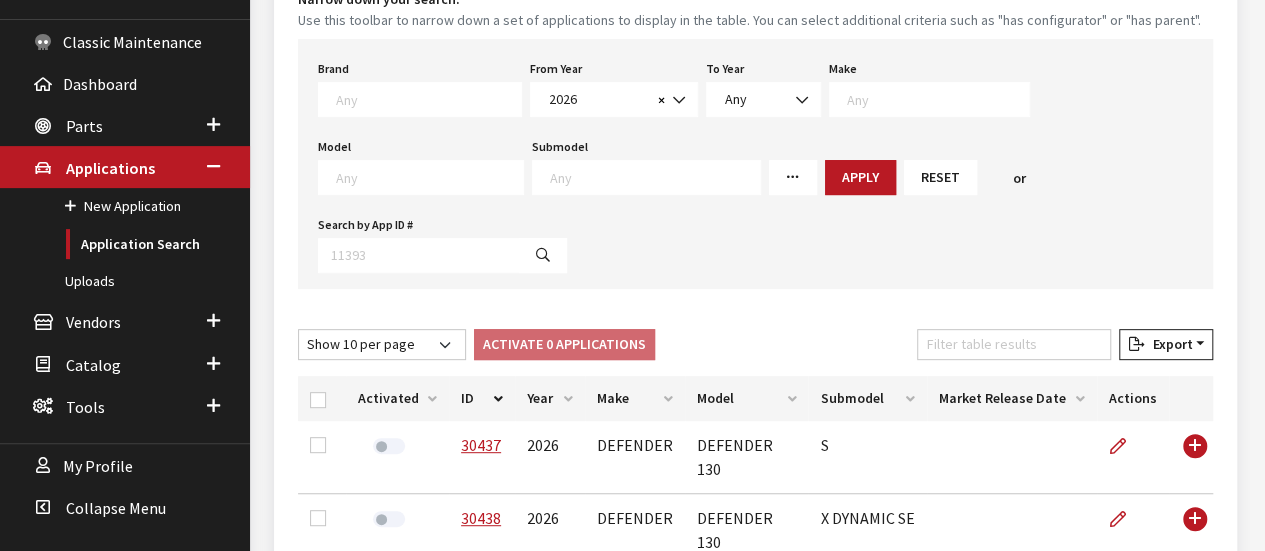 click at bounding box center (938, 99) 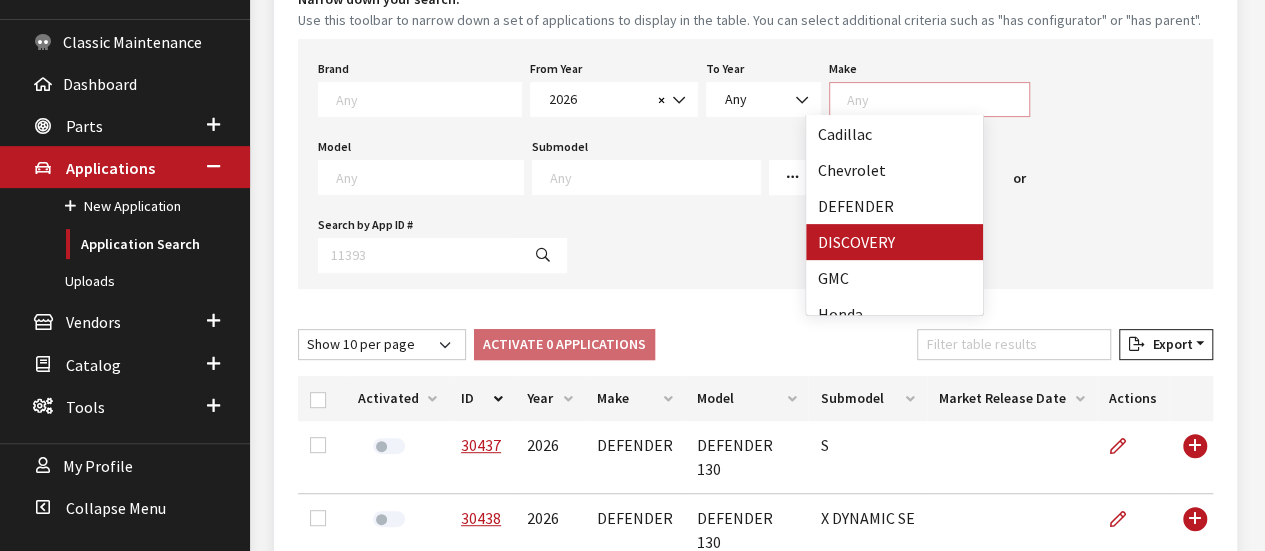 scroll, scrollTop: 100, scrollLeft: 0, axis: vertical 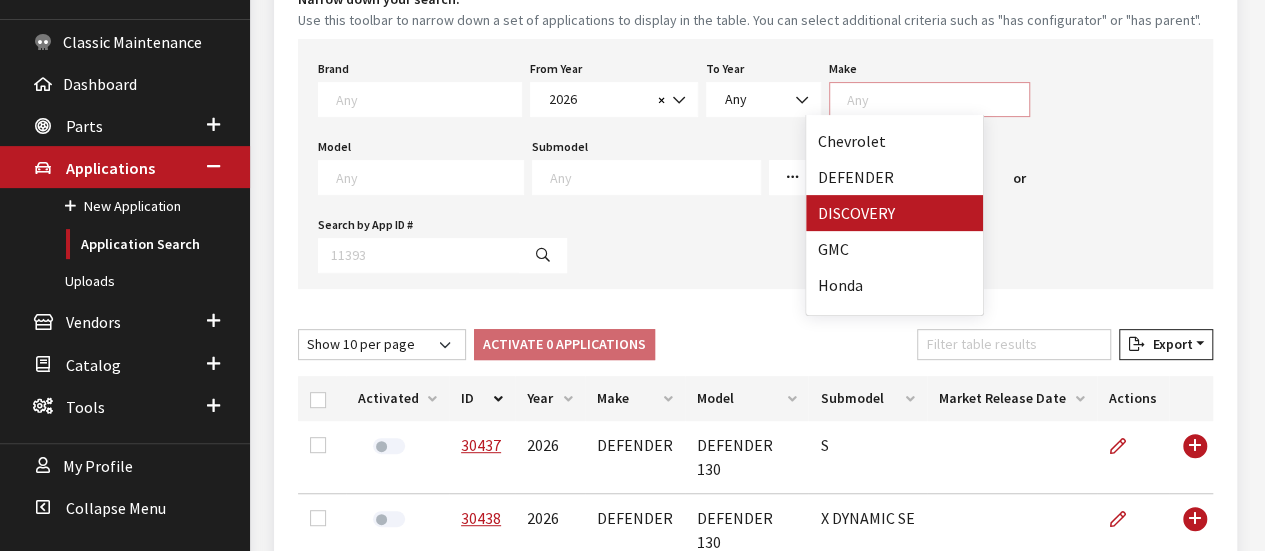 drag, startPoint x: 855, startPoint y: 225, endPoint x: 656, endPoint y: 219, distance: 199.09044 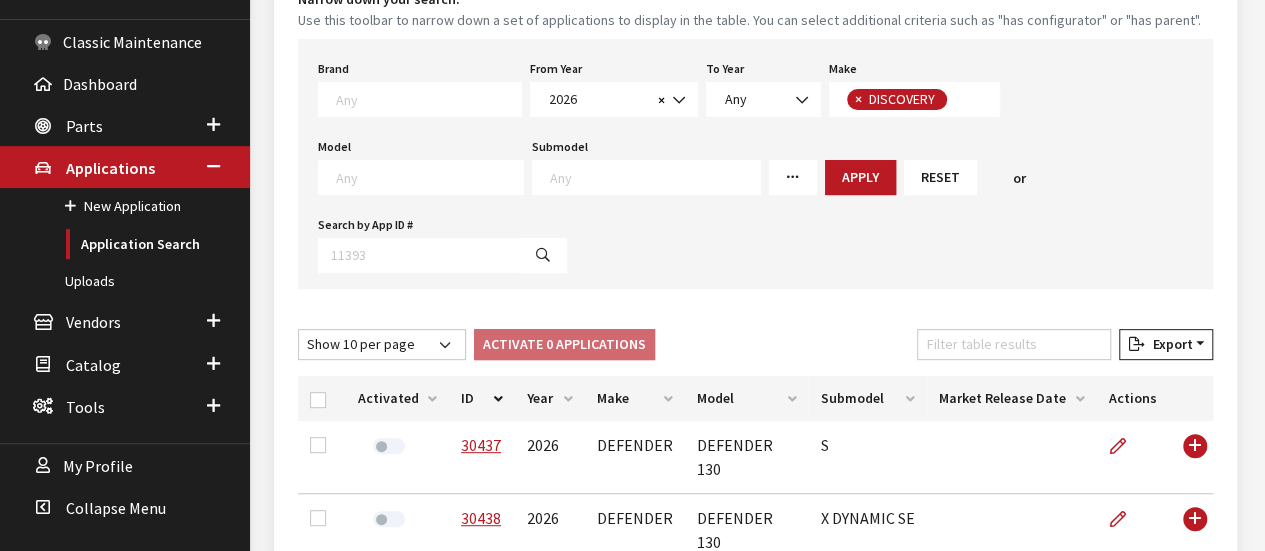 click on "Apply" at bounding box center (860, 177) 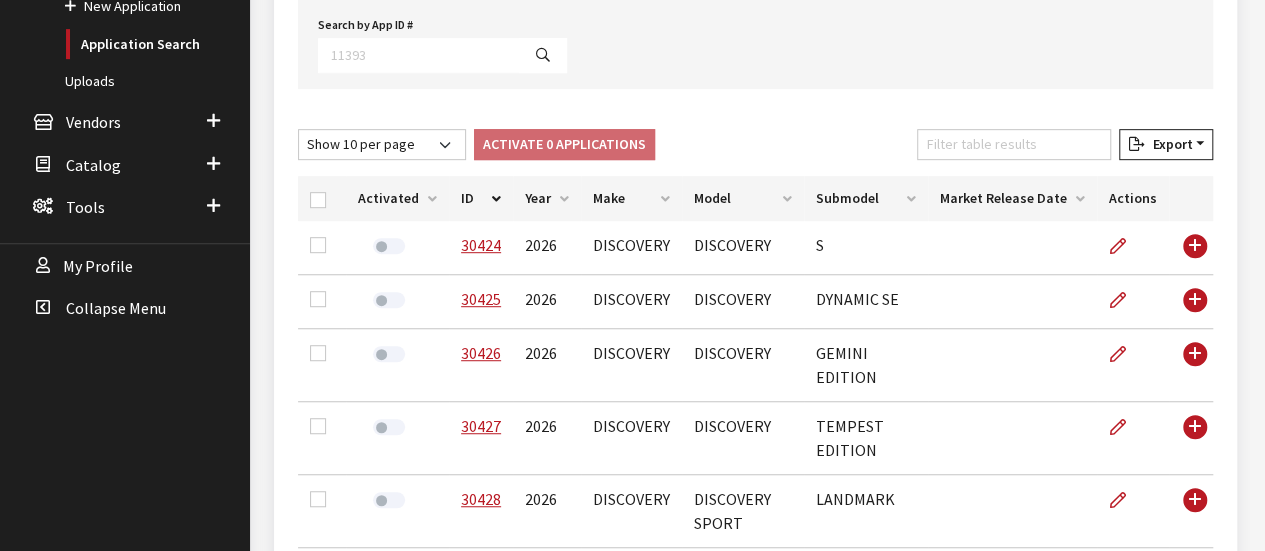 scroll, scrollTop: 270, scrollLeft: 0, axis: vertical 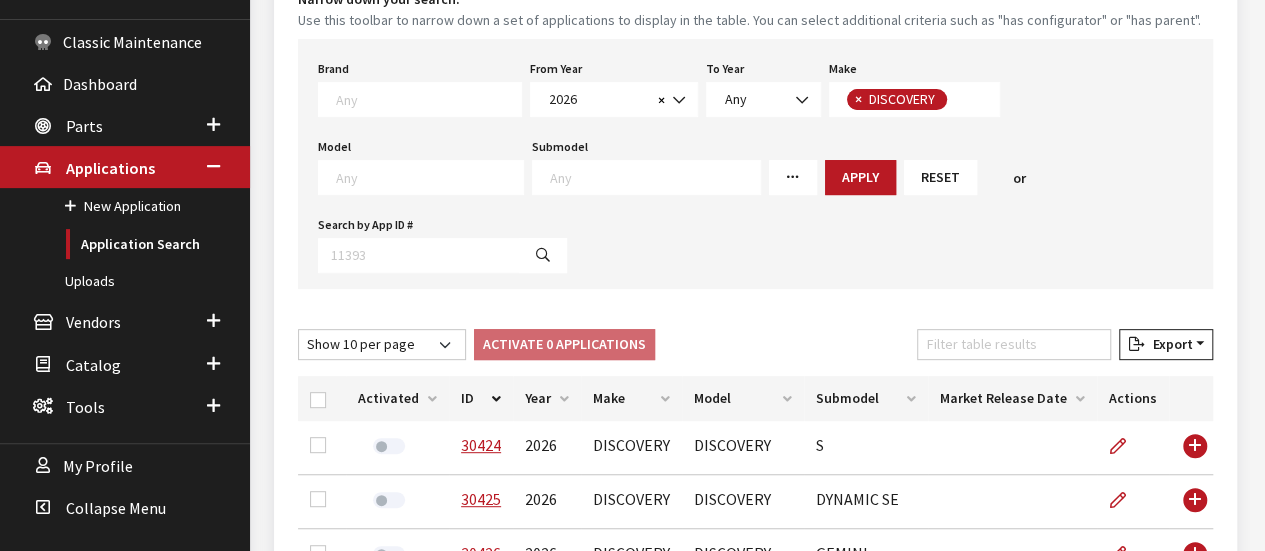 click on "×" at bounding box center [857, 99] 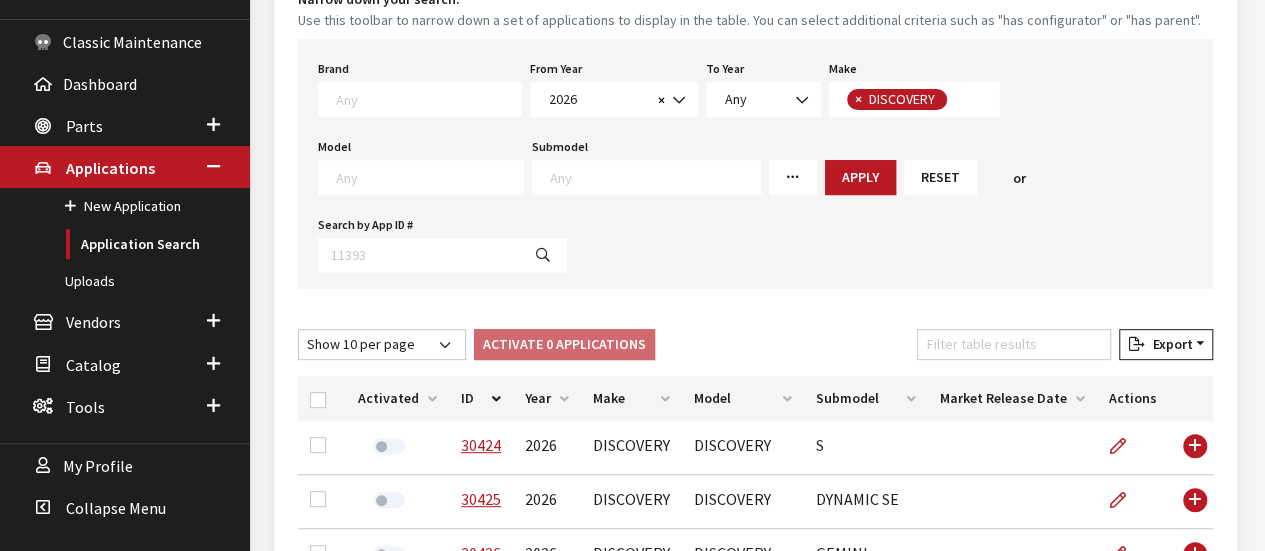 select 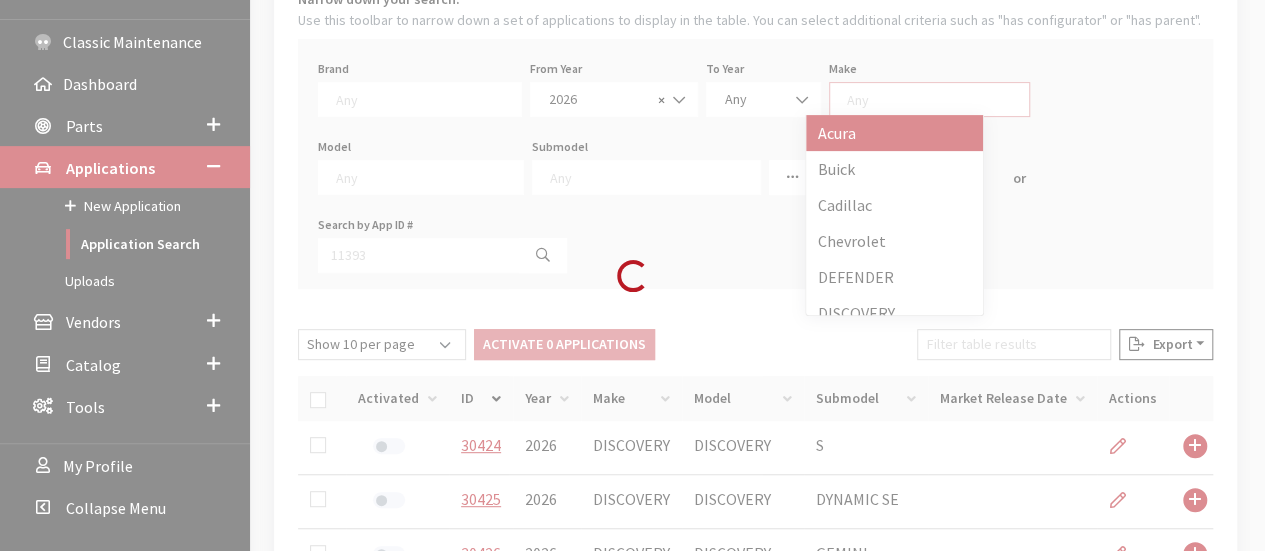 scroll, scrollTop: 1, scrollLeft: 0, axis: vertical 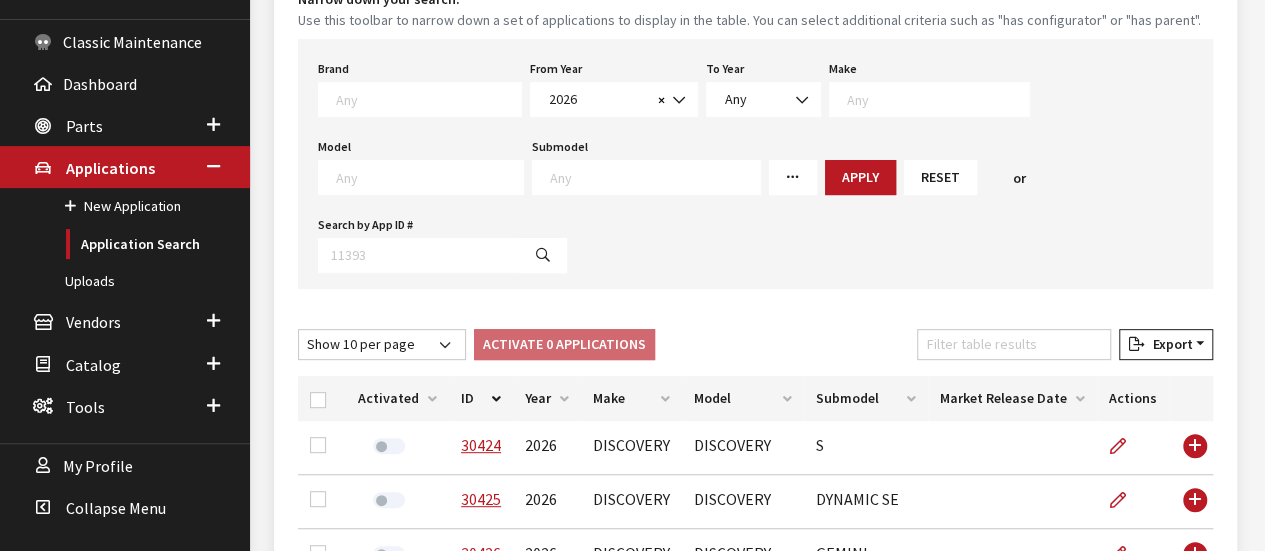 click at bounding box center [938, 99] 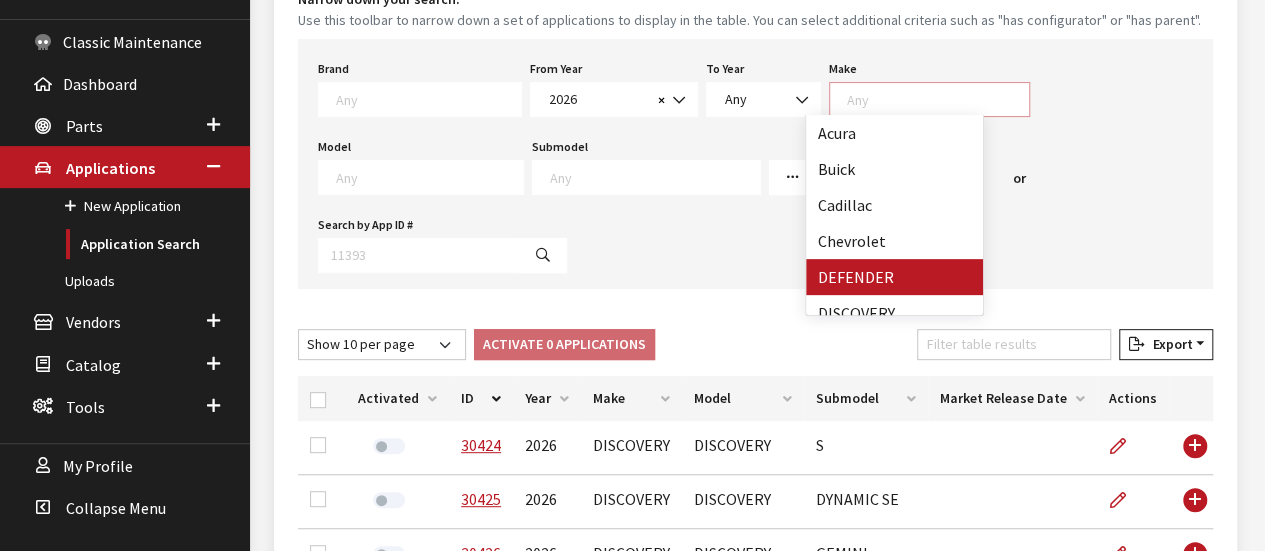 select on "64" 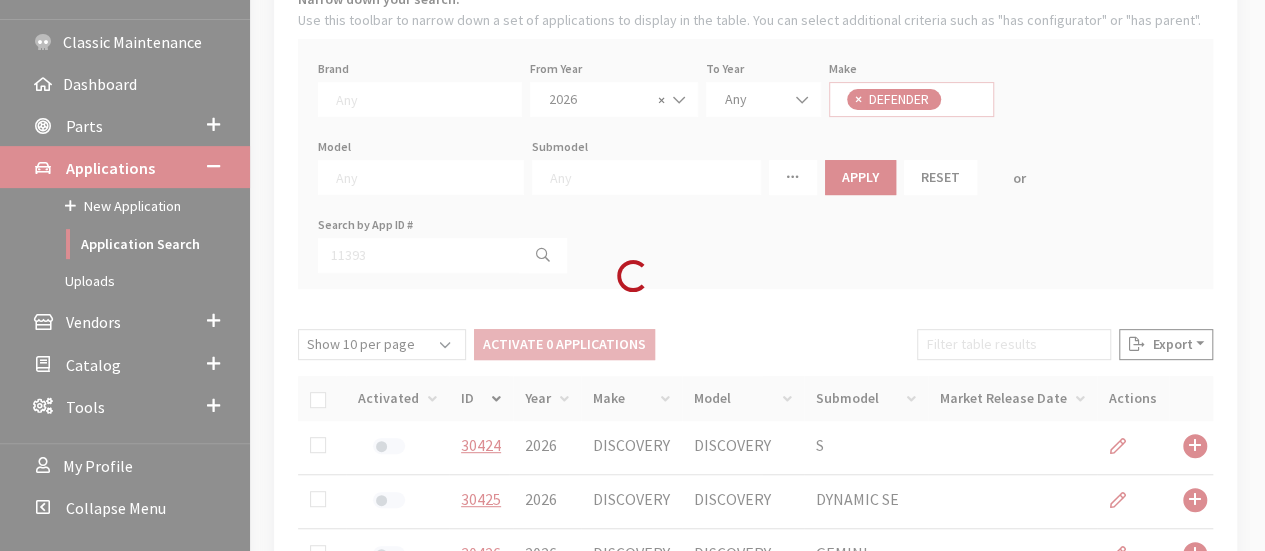 scroll, scrollTop: 1, scrollLeft: 0, axis: vertical 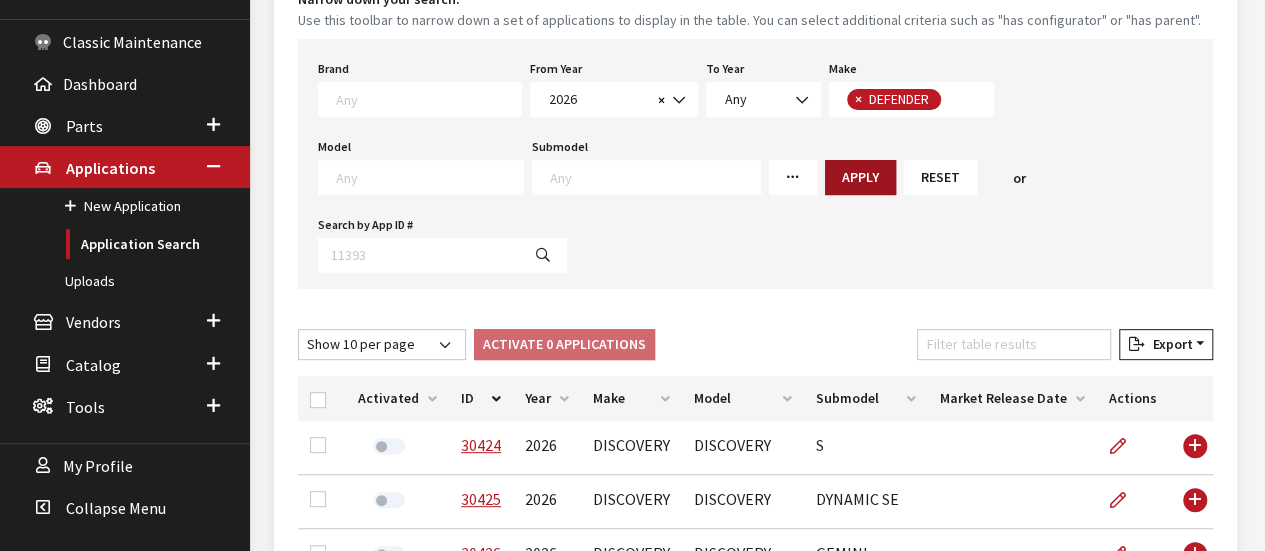click on "Apply" at bounding box center [860, 177] 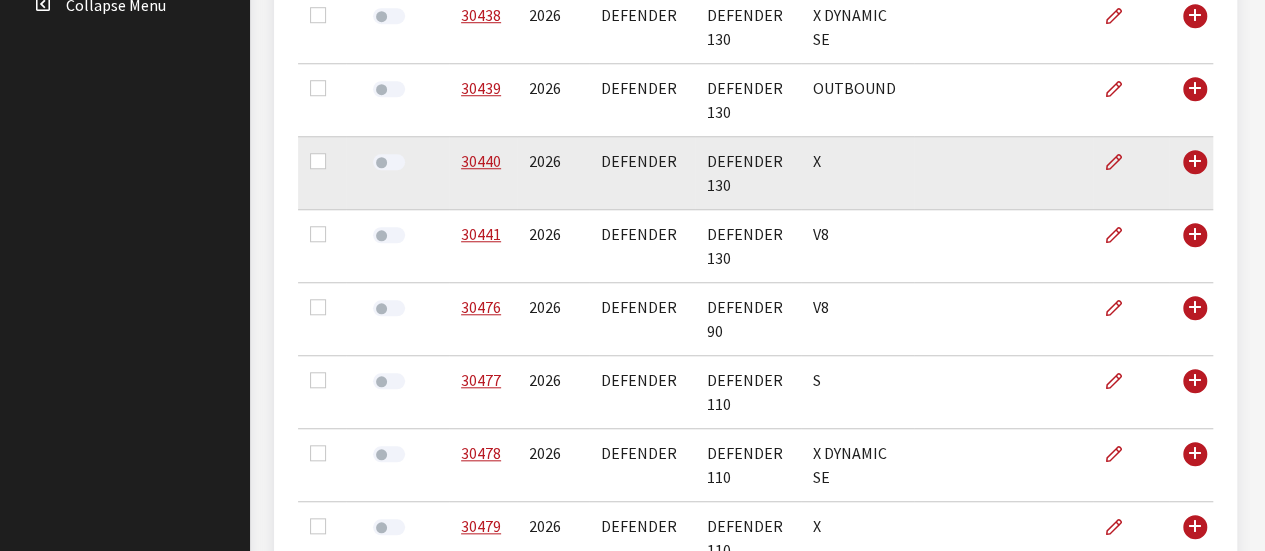 scroll, scrollTop: 870, scrollLeft: 0, axis: vertical 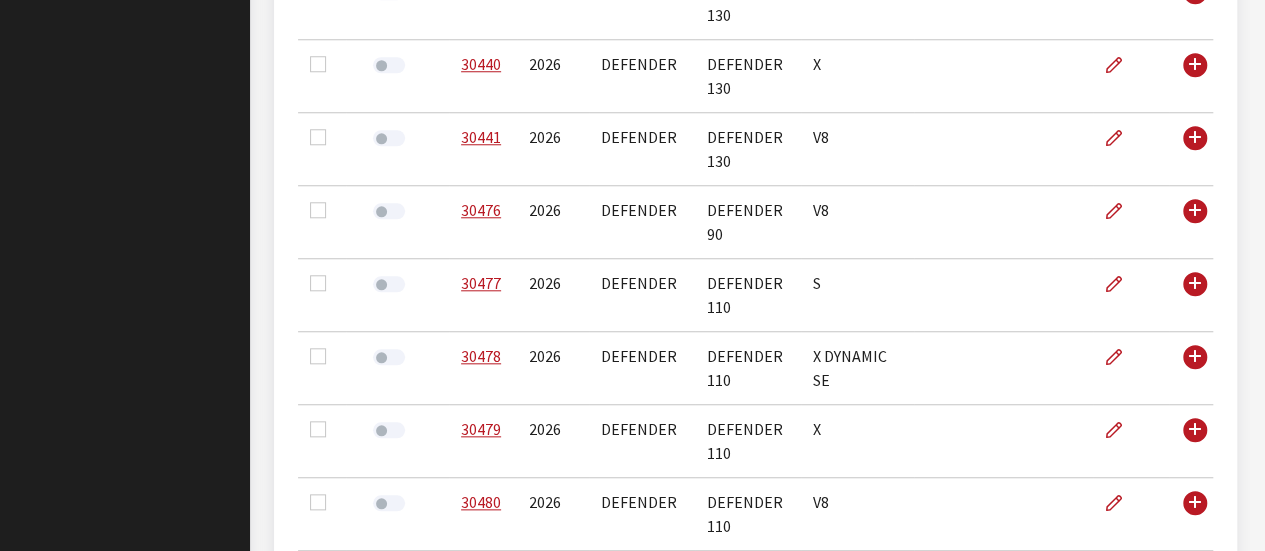 click on "2" at bounding box center [1156, 589] 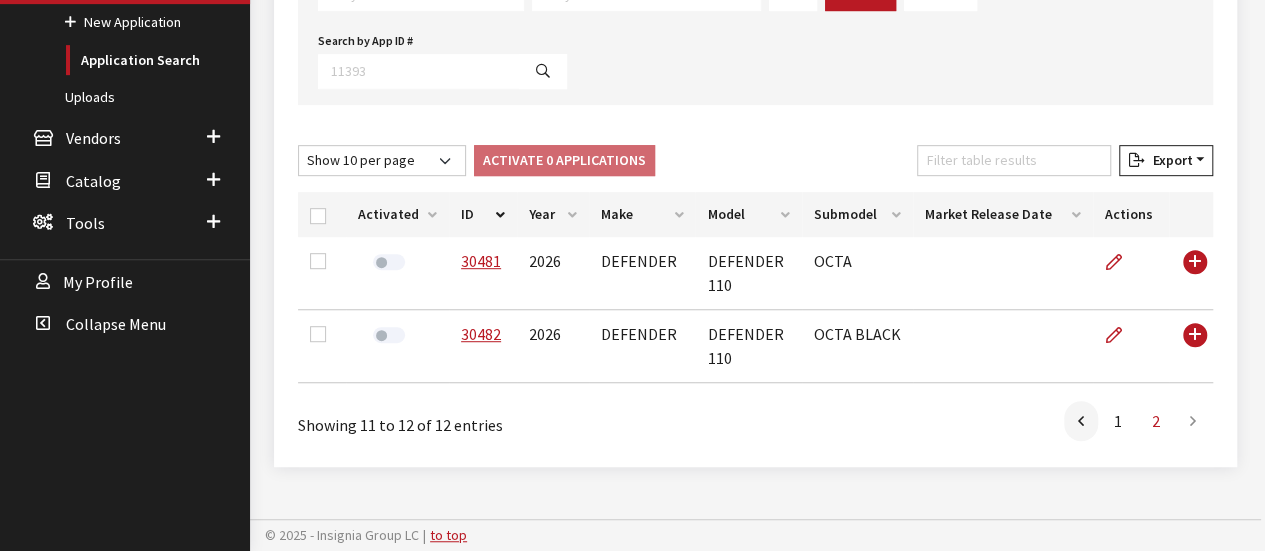 scroll, scrollTop: 370, scrollLeft: 0, axis: vertical 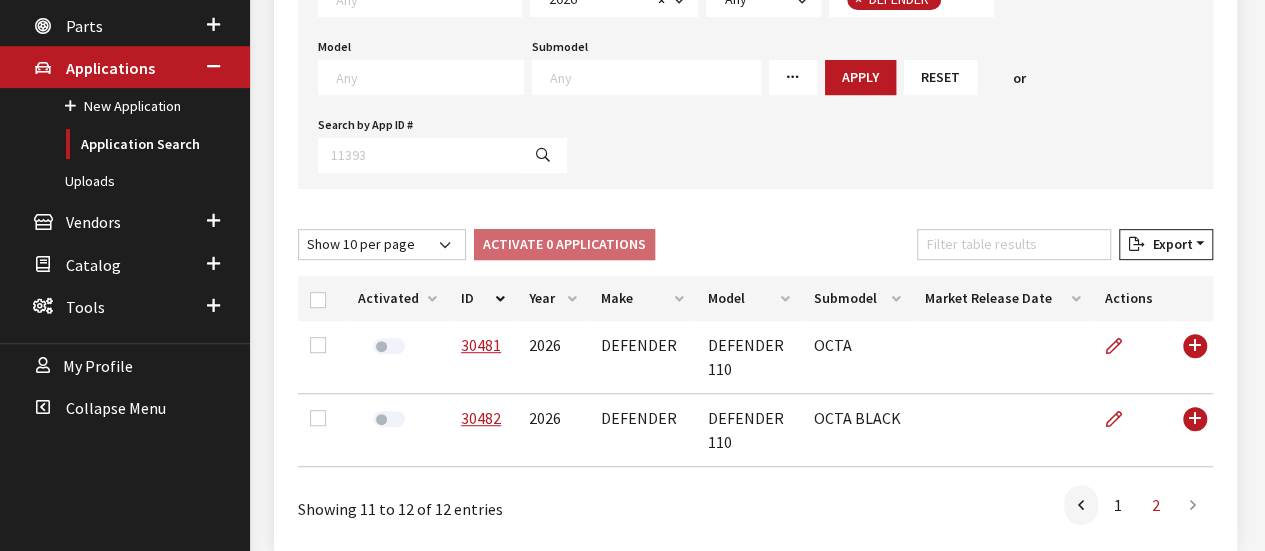 click on "ID" at bounding box center [483, 298] 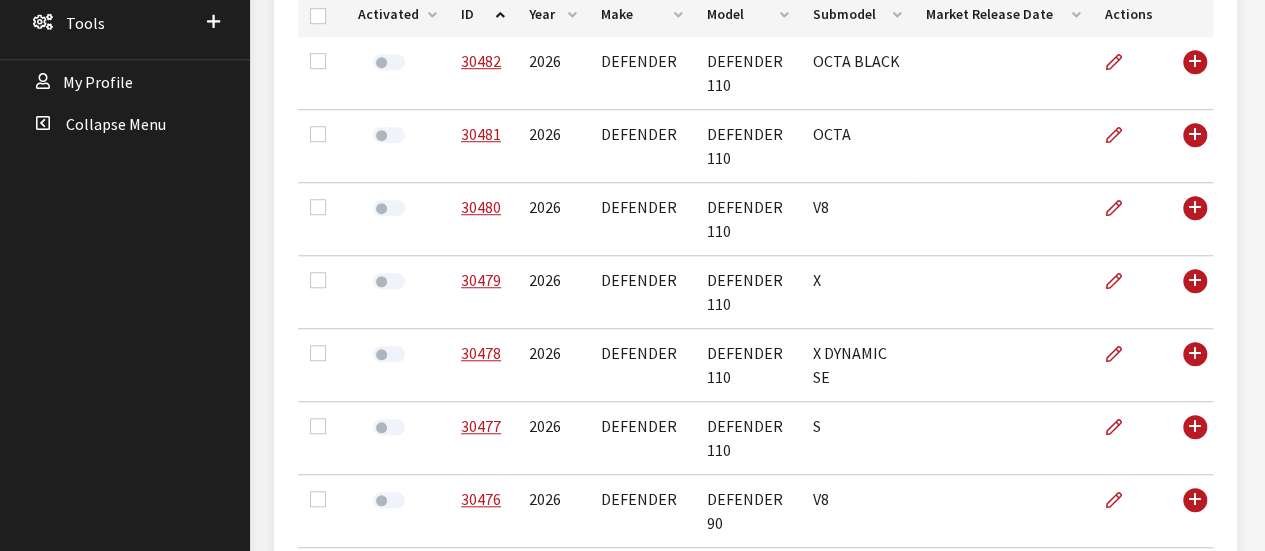 scroll, scrollTop: 354, scrollLeft: 0, axis: vertical 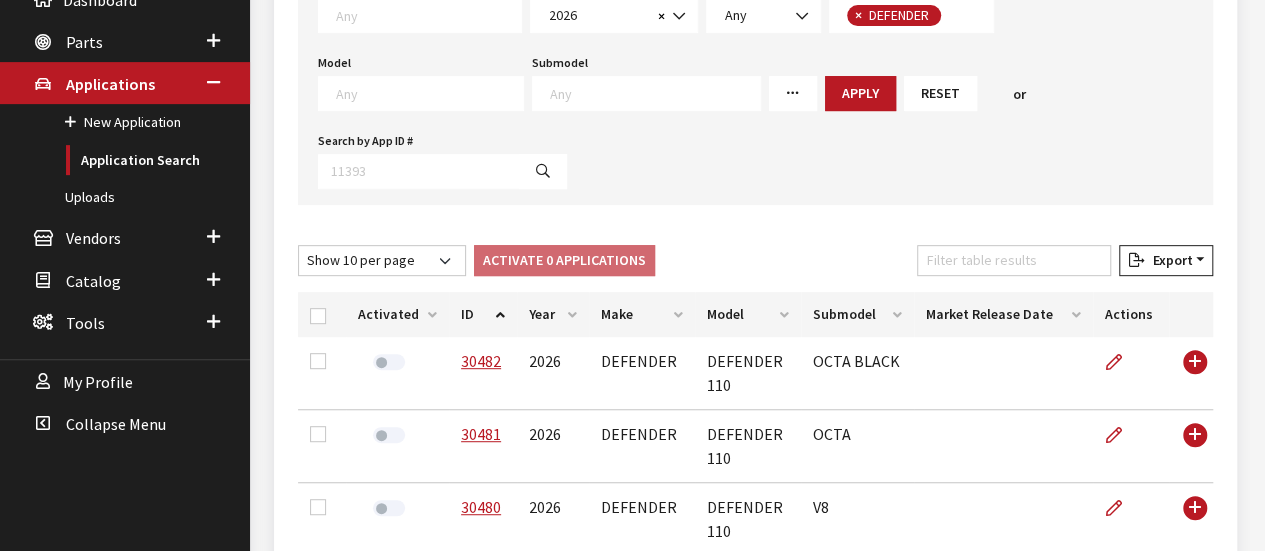 click on "ID" at bounding box center [483, 314] 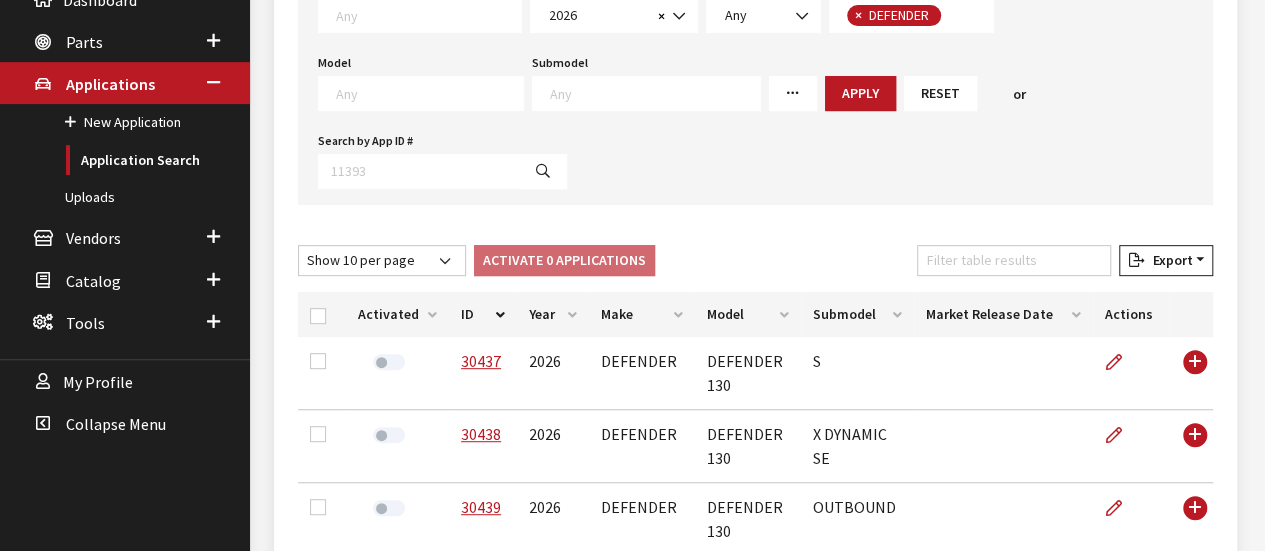 click at bounding box center [429, 93] 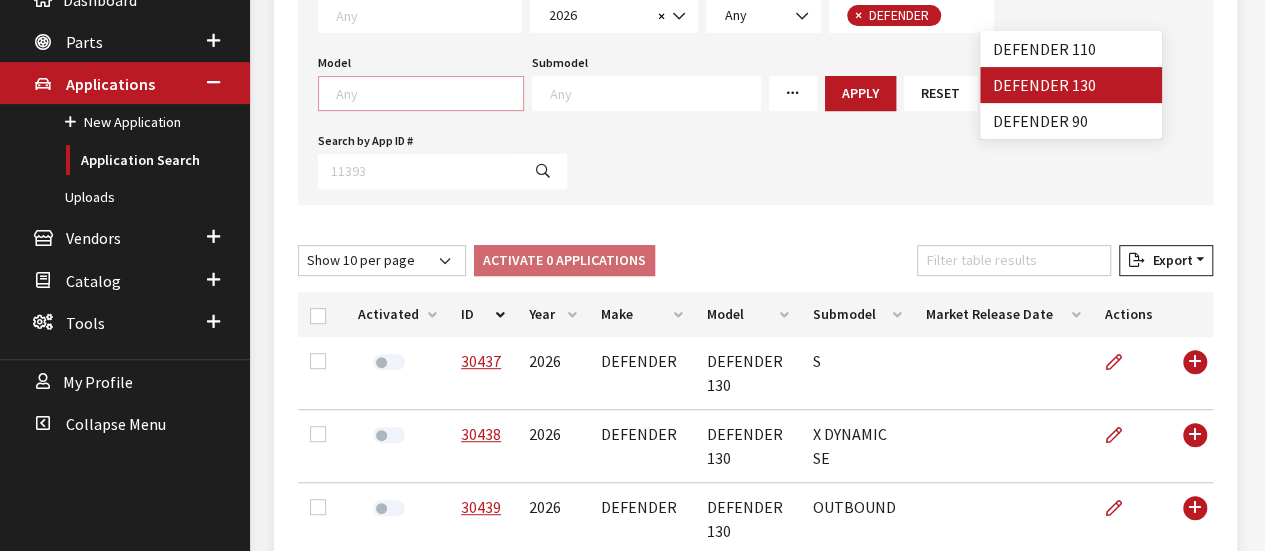 select on "1342" 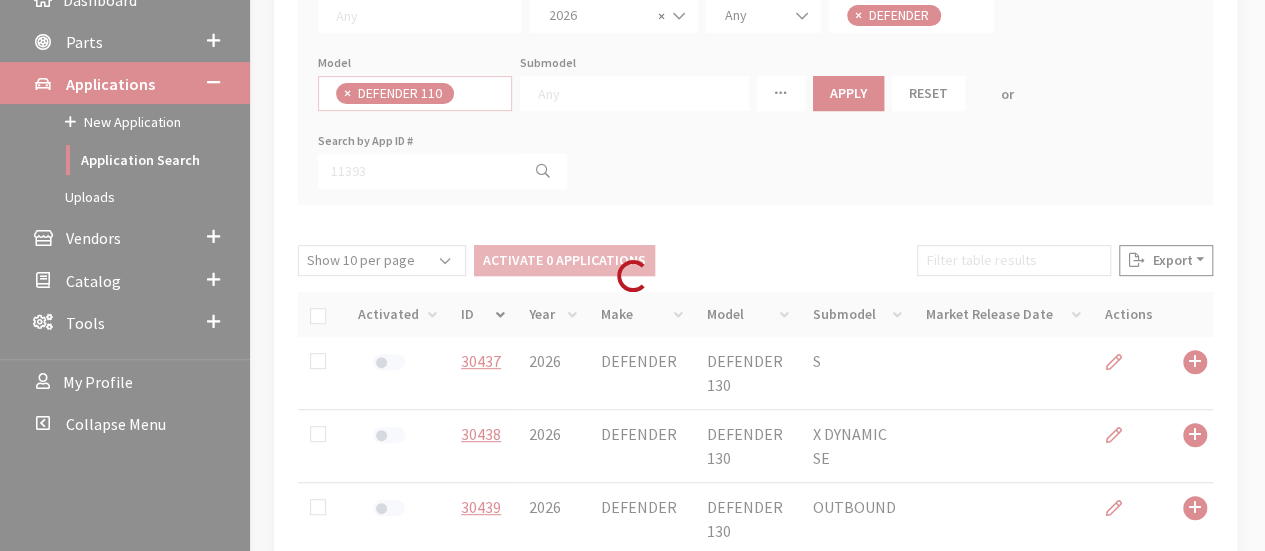 scroll, scrollTop: 350, scrollLeft: 0, axis: vertical 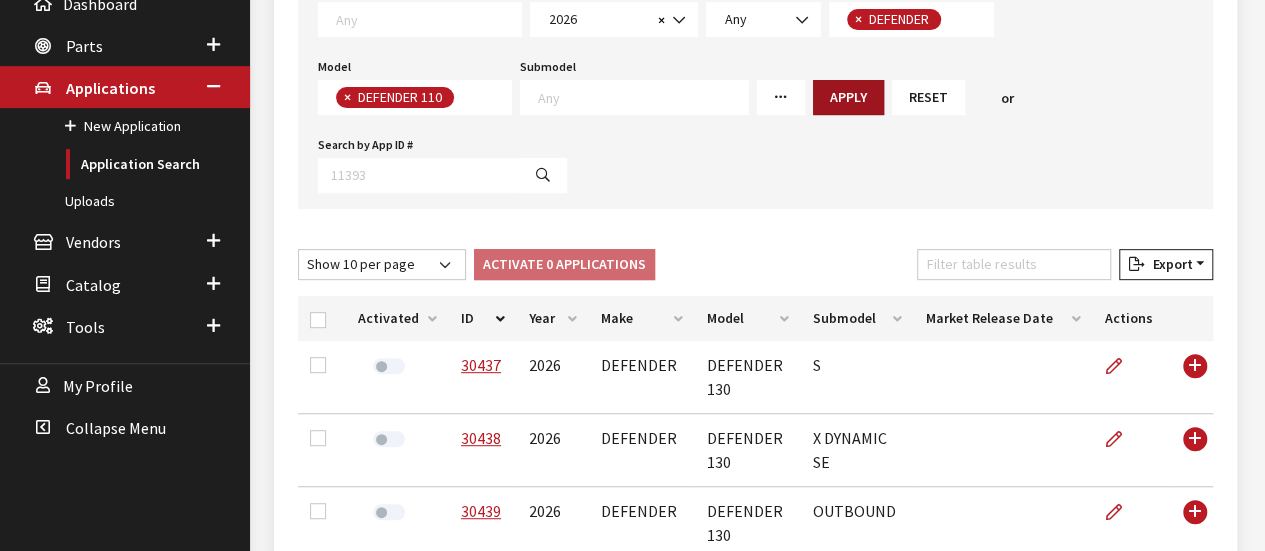click on "Apply" at bounding box center [848, 97] 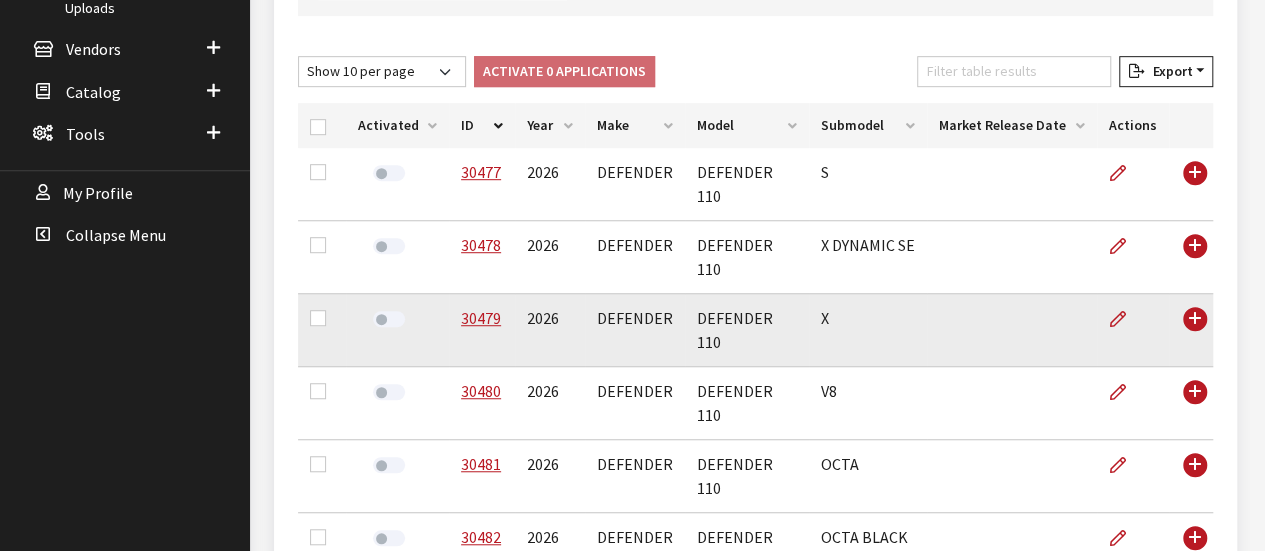 scroll, scrollTop: 553, scrollLeft: 0, axis: vertical 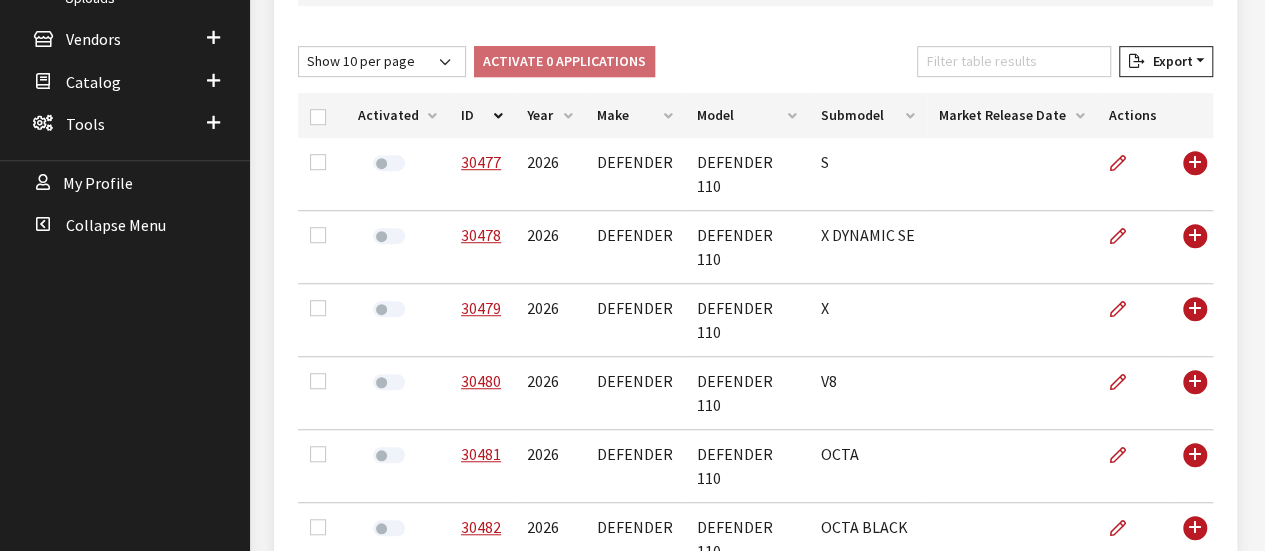 click on "ID" at bounding box center (482, 115) 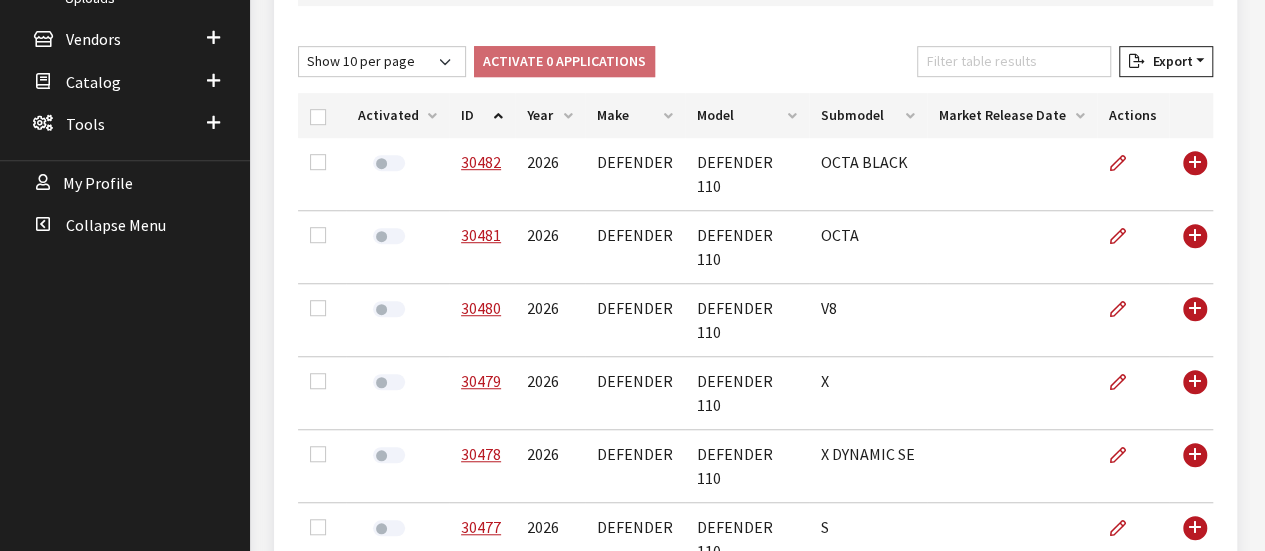 click on "ID" at bounding box center (482, 115) 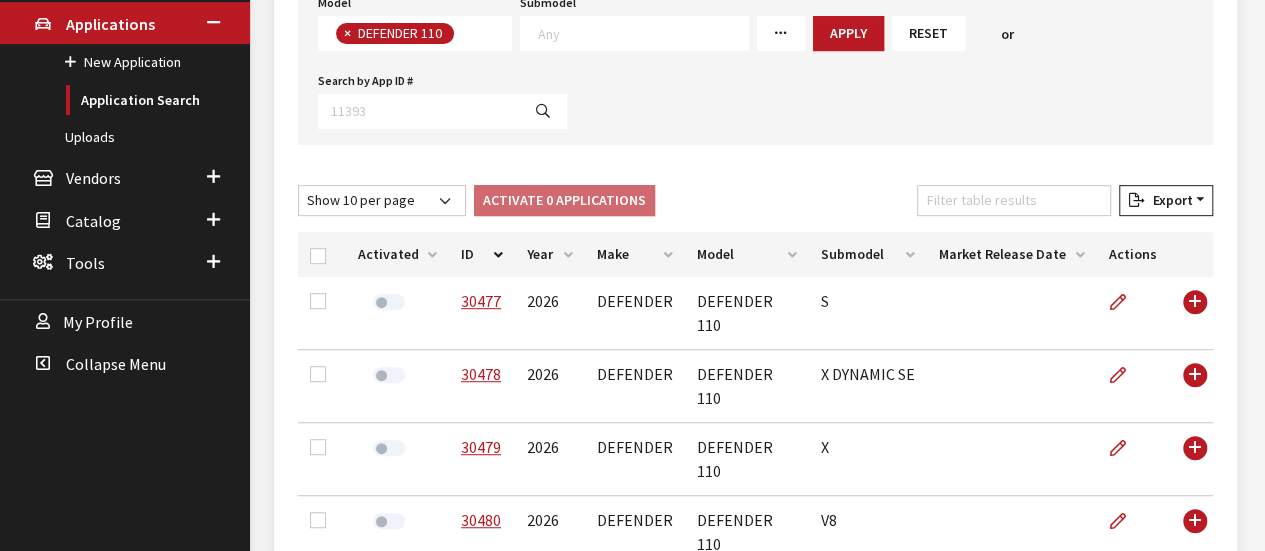 scroll, scrollTop: 353, scrollLeft: 0, axis: vertical 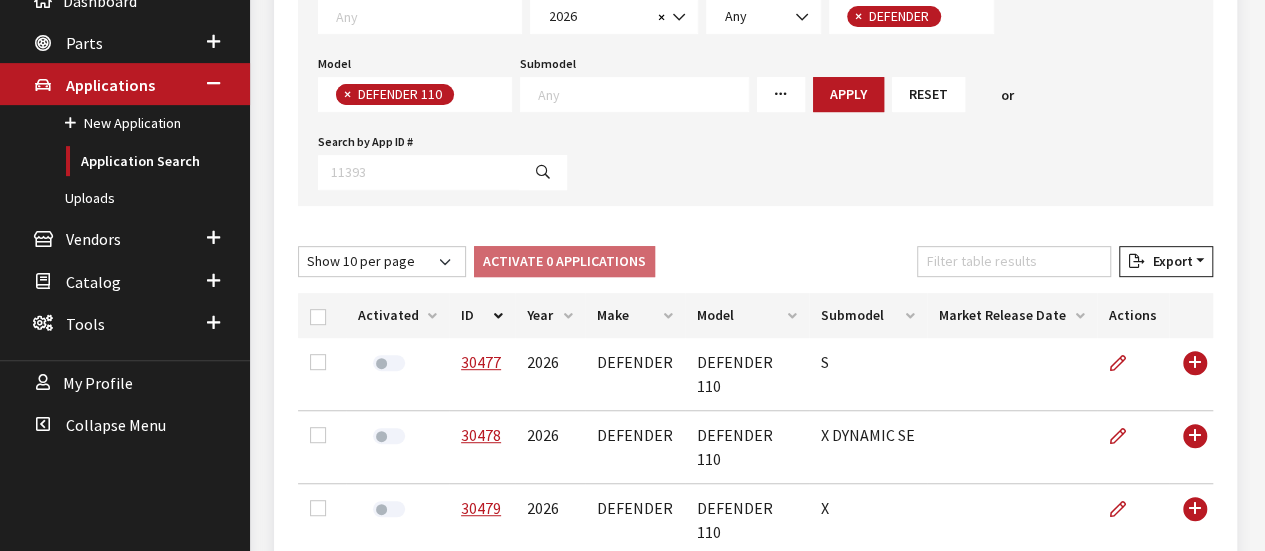 click on "×" at bounding box center [346, 94] 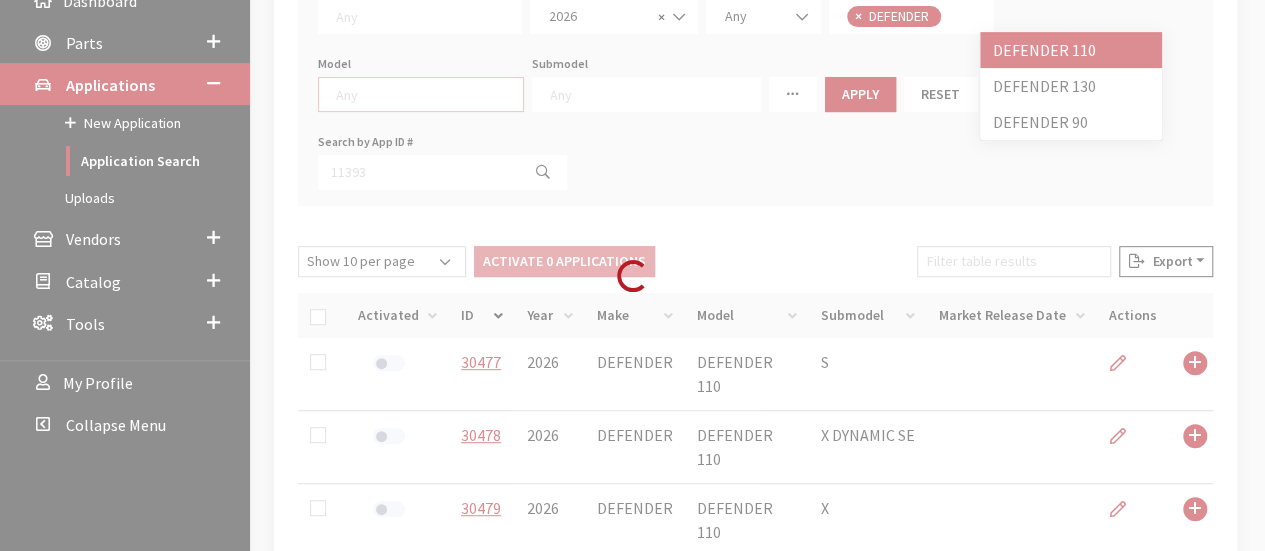 scroll, scrollTop: 1, scrollLeft: 0, axis: vertical 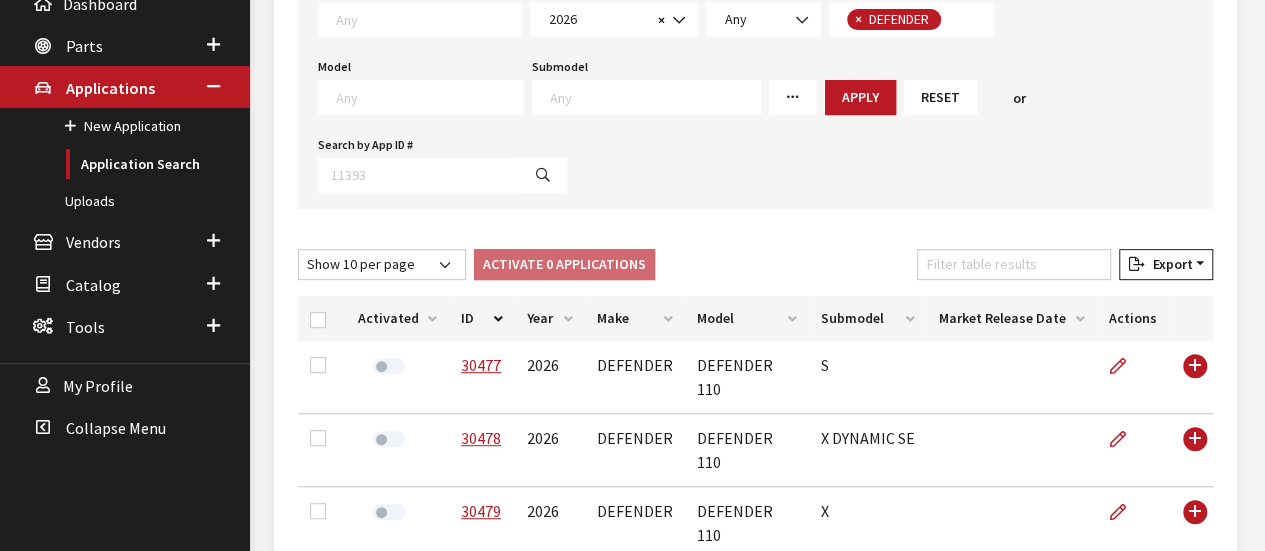 click at bounding box center (421, 97) 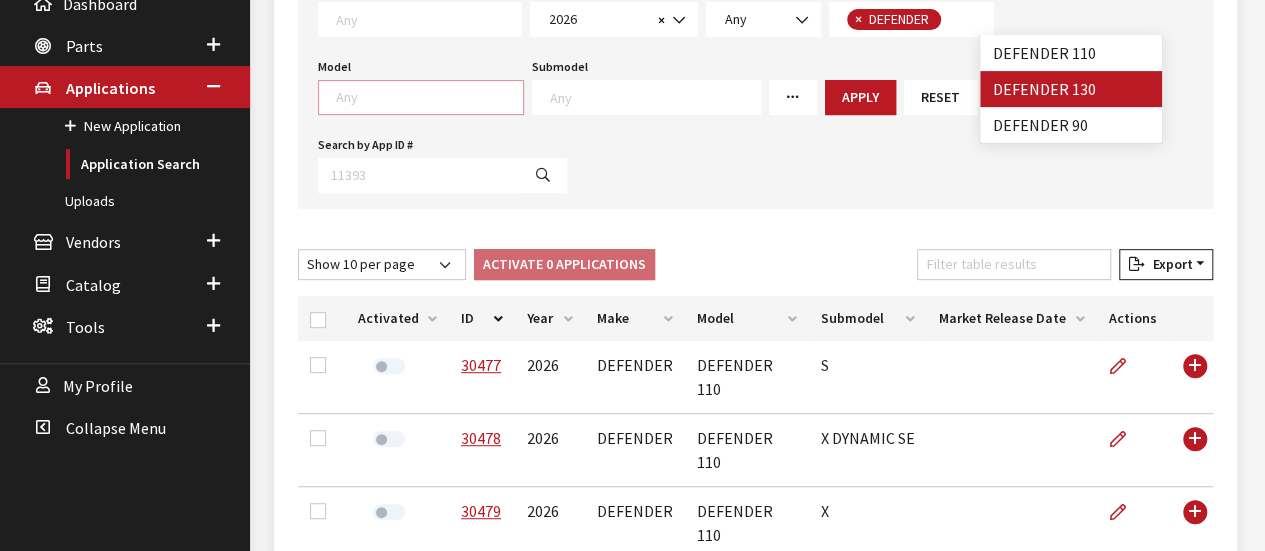 select on "1343" 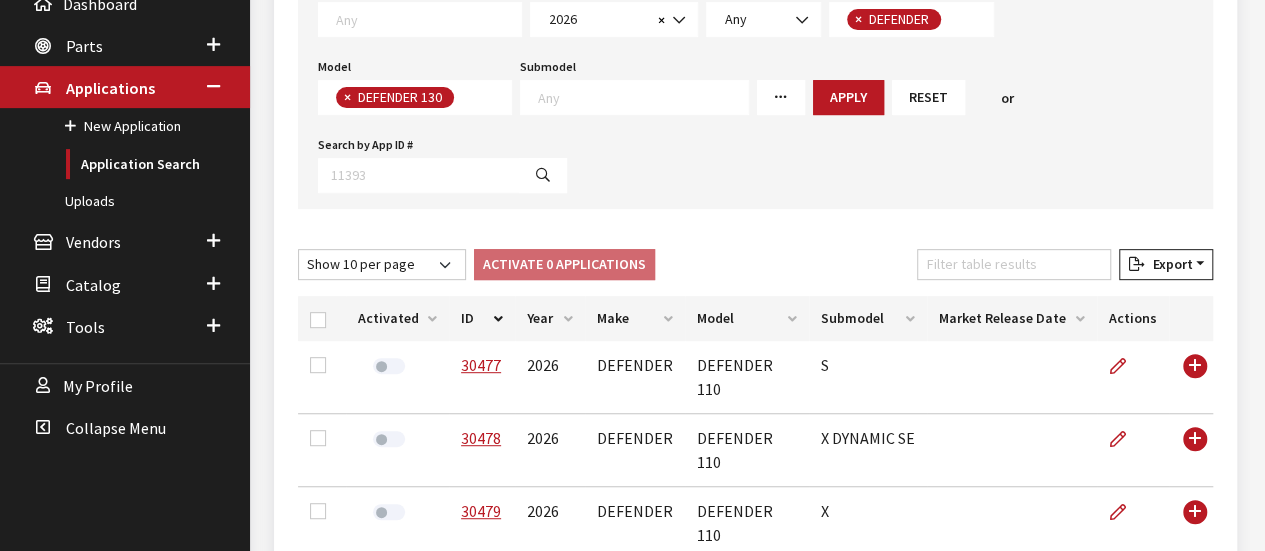scroll, scrollTop: 0, scrollLeft: 0, axis: both 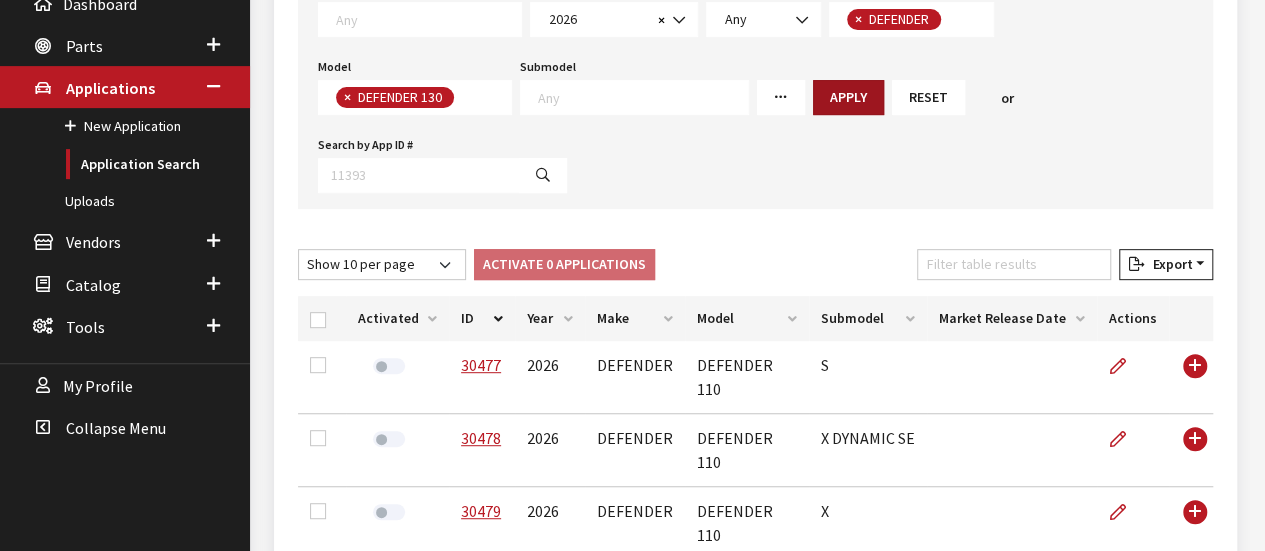 click on "Apply" at bounding box center (848, 97) 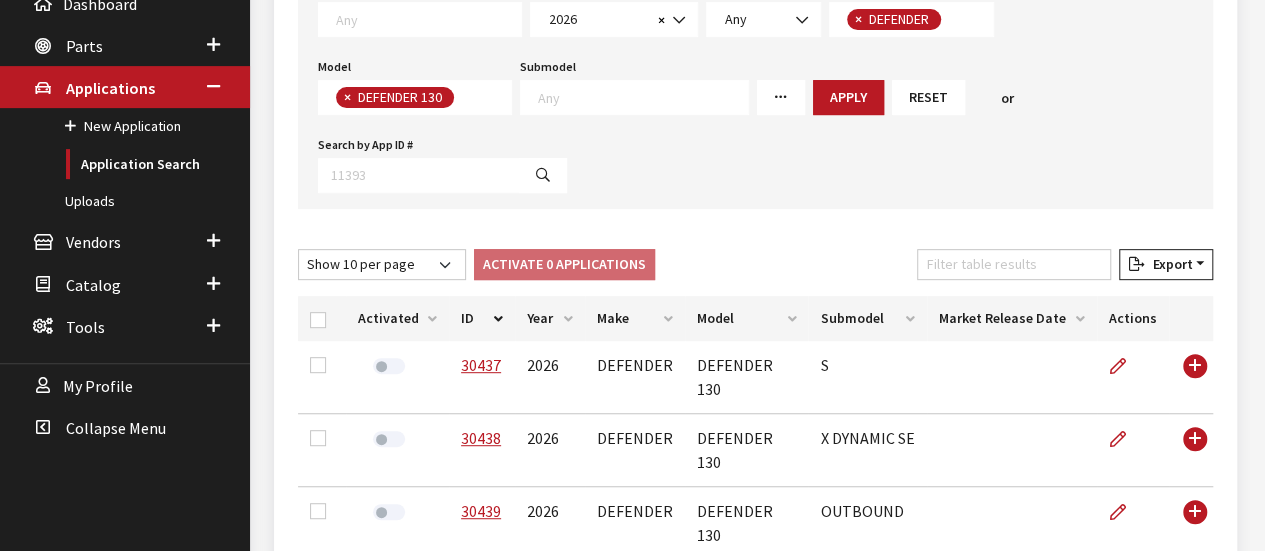 scroll, scrollTop: 450, scrollLeft: 0, axis: vertical 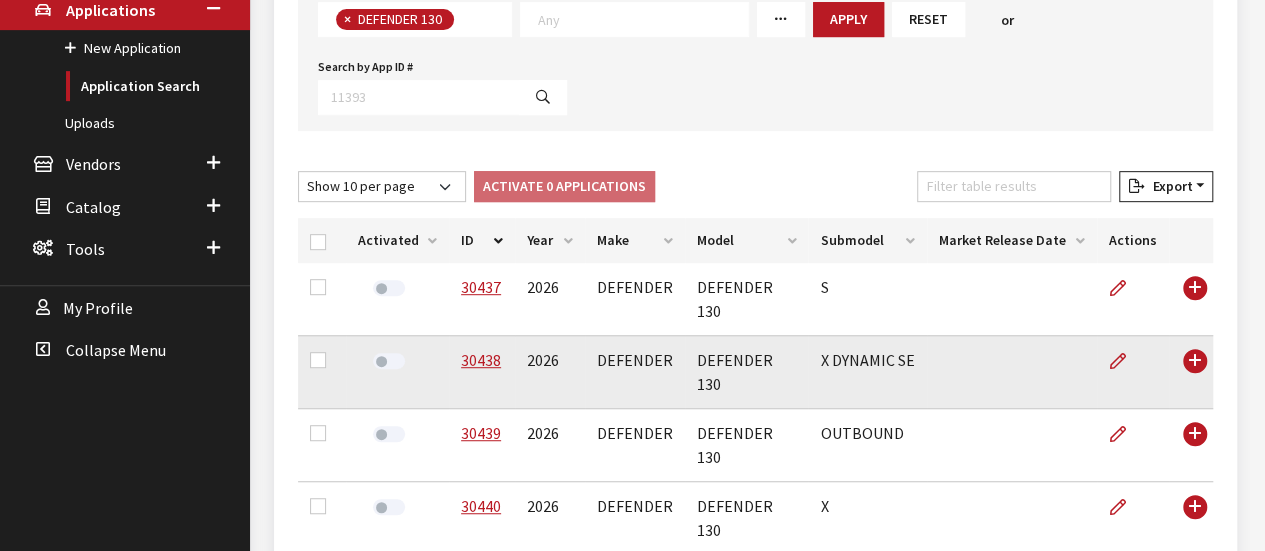 type 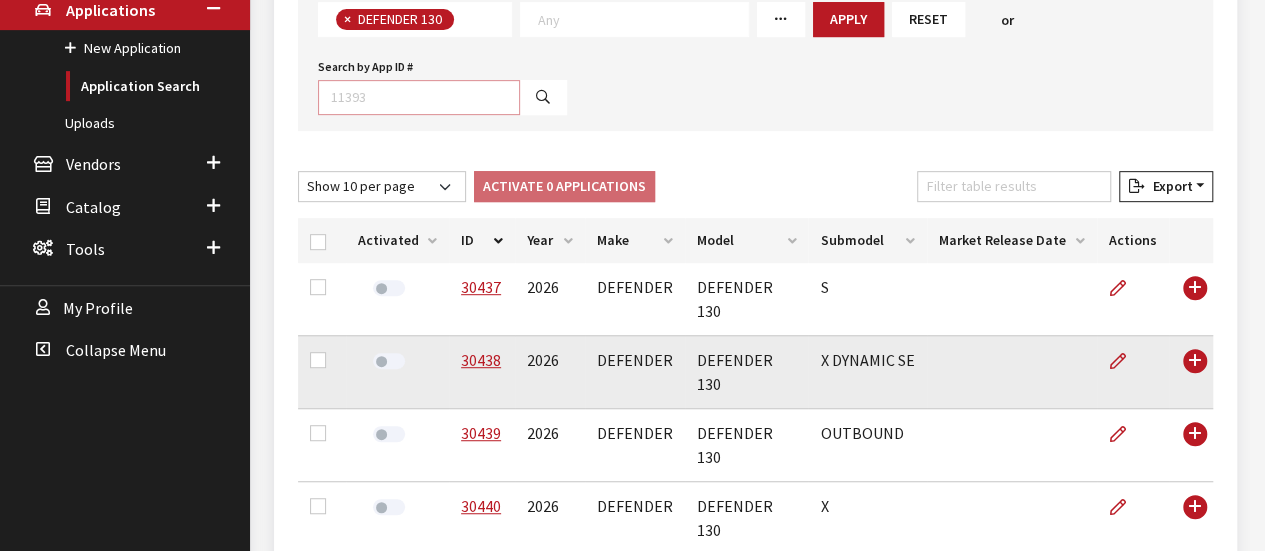 scroll, scrollTop: 427, scrollLeft: 0, axis: vertical 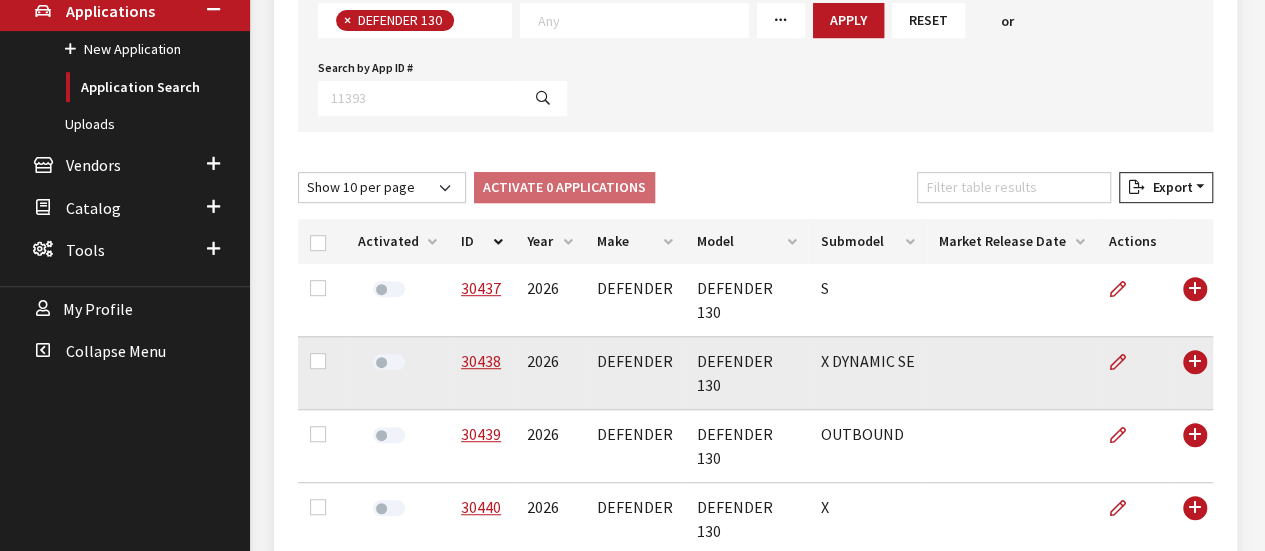 type 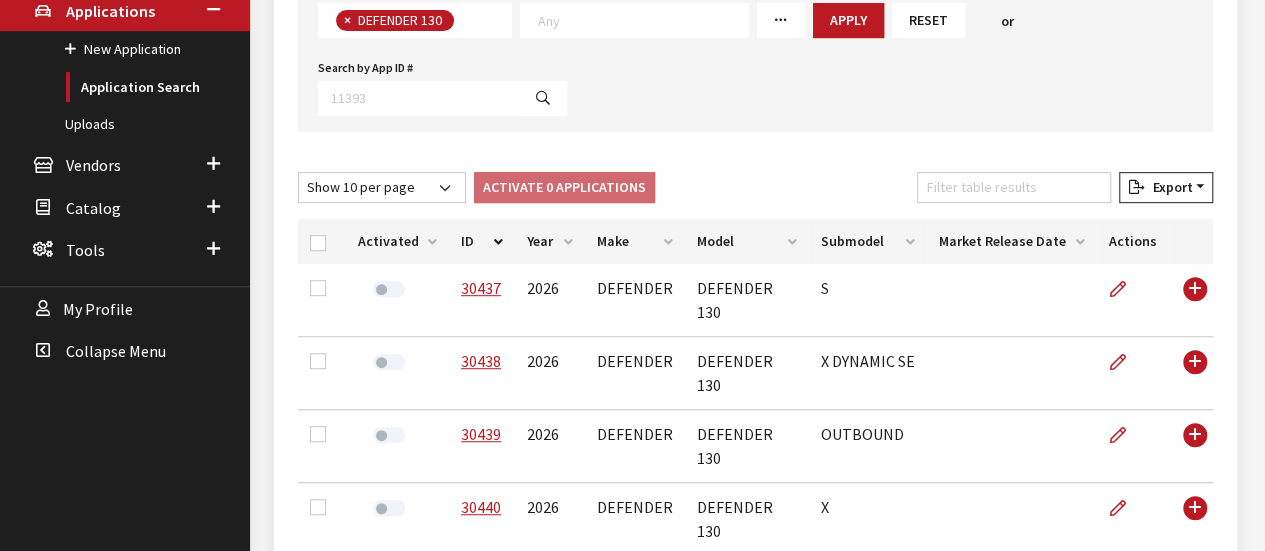 click on "Show 10 per page Show 25 per page Show 50 per page Show 100 per page Show 1000 per page Show All Activate 0 Applications Deactivate 0 Applications Filter table results                     Export Excel CSV Print" at bounding box center (755, 191) 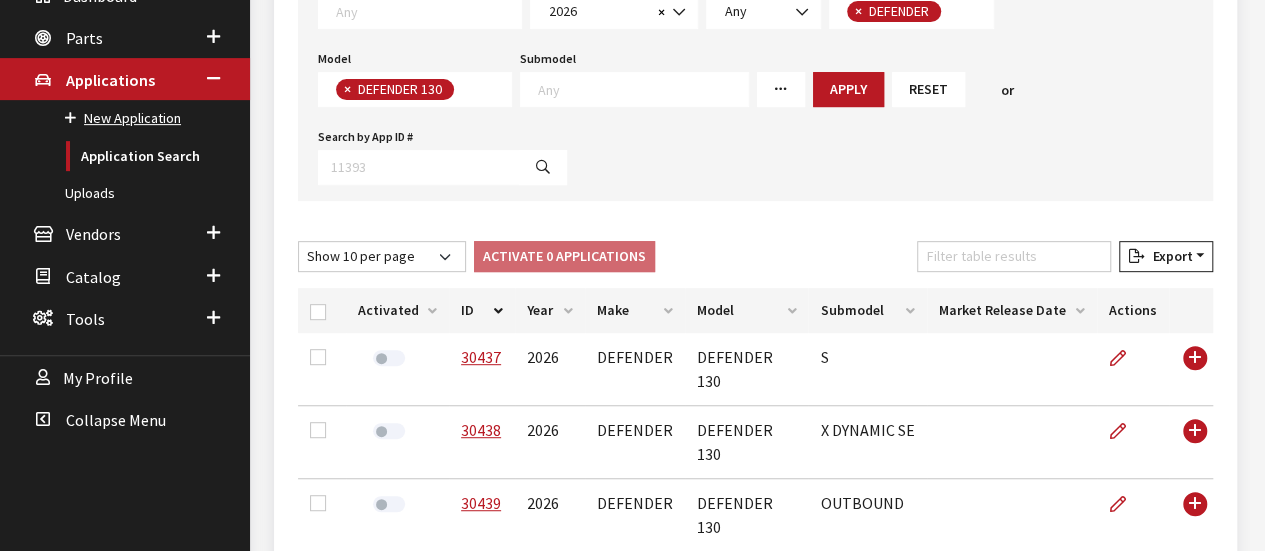 scroll, scrollTop: 327, scrollLeft: 0, axis: vertical 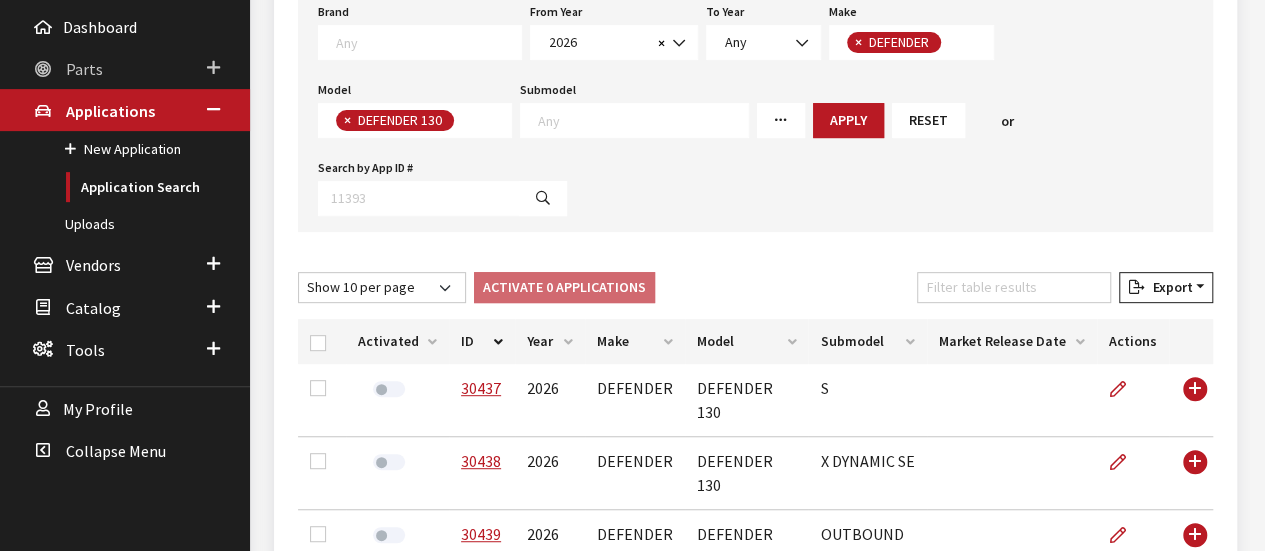 click on "Parts" at bounding box center [125, 68] 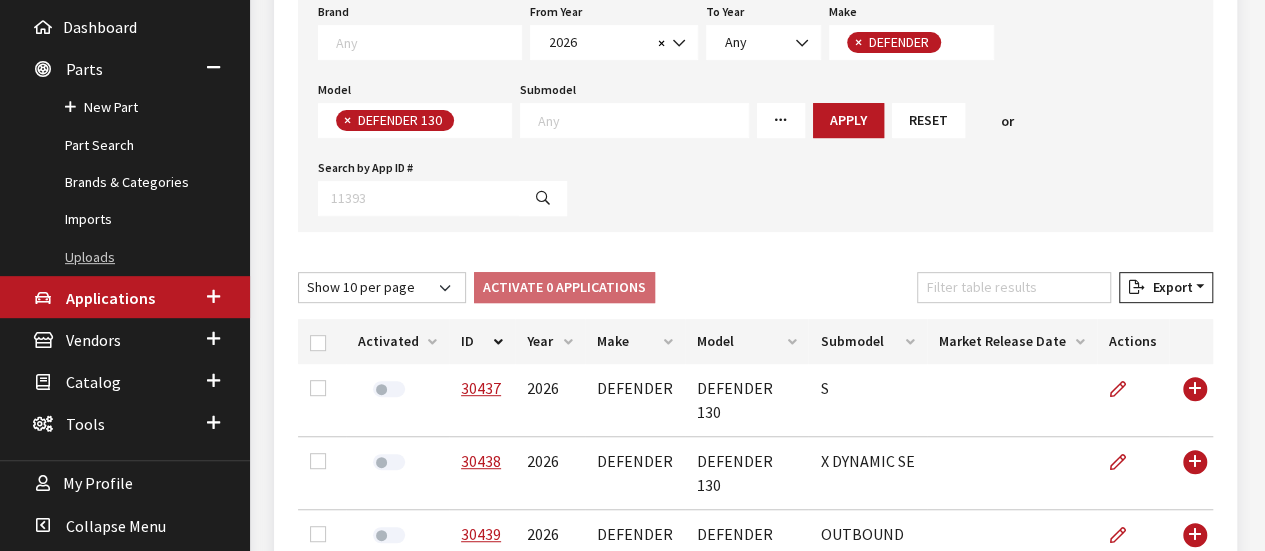 click on "Uploads" at bounding box center (125, 257) 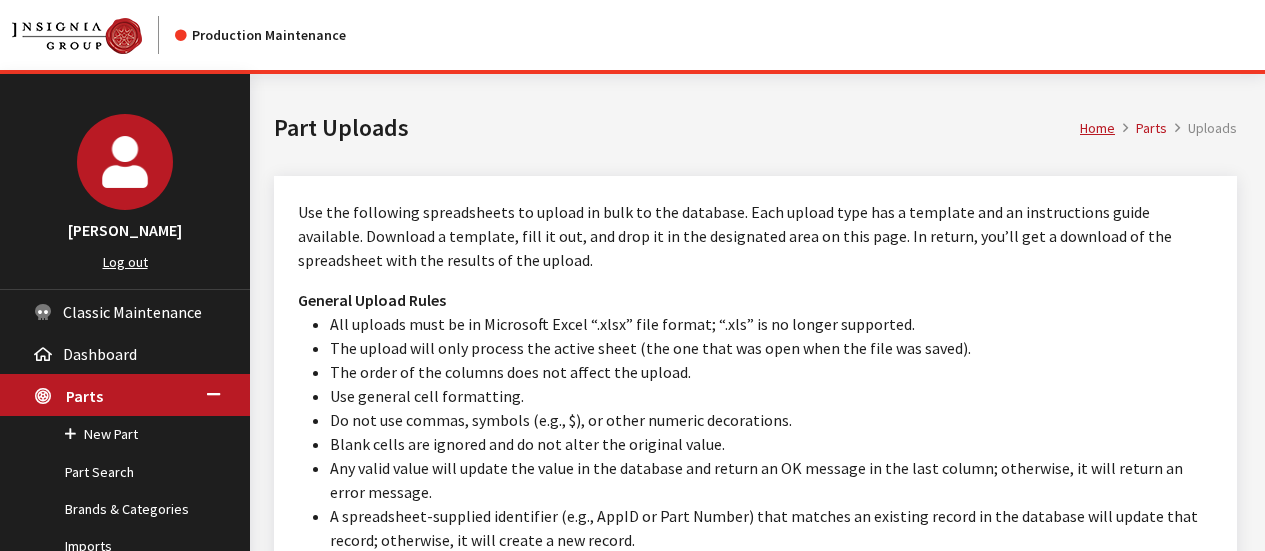 scroll, scrollTop: 400, scrollLeft: 0, axis: vertical 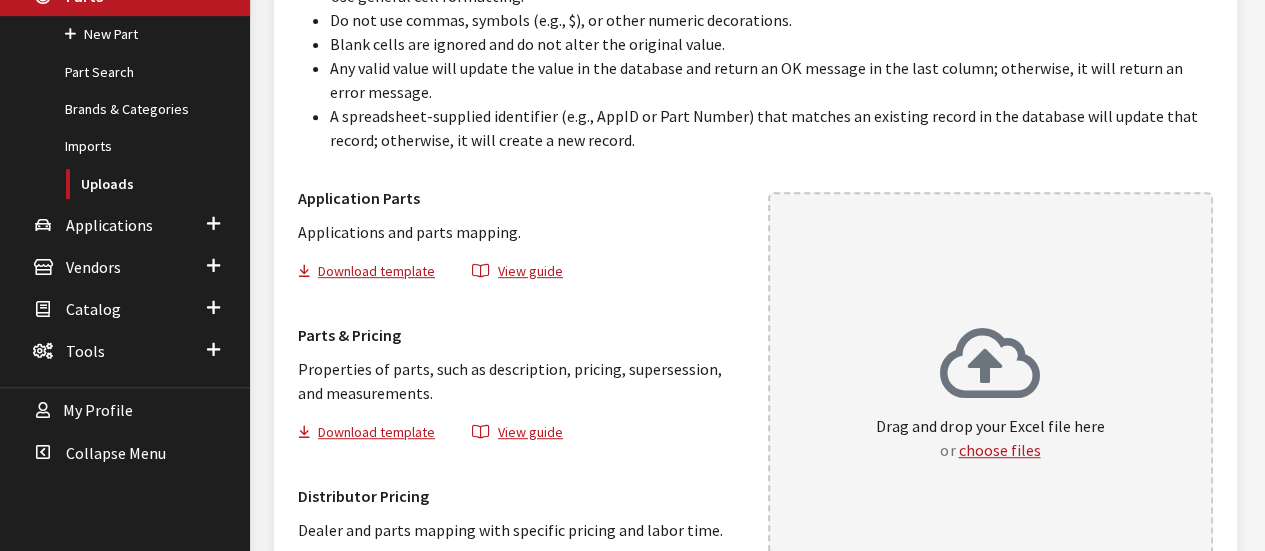click on "Drag and drop your Excel file here
or
choose files" at bounding box center [990, 394] 